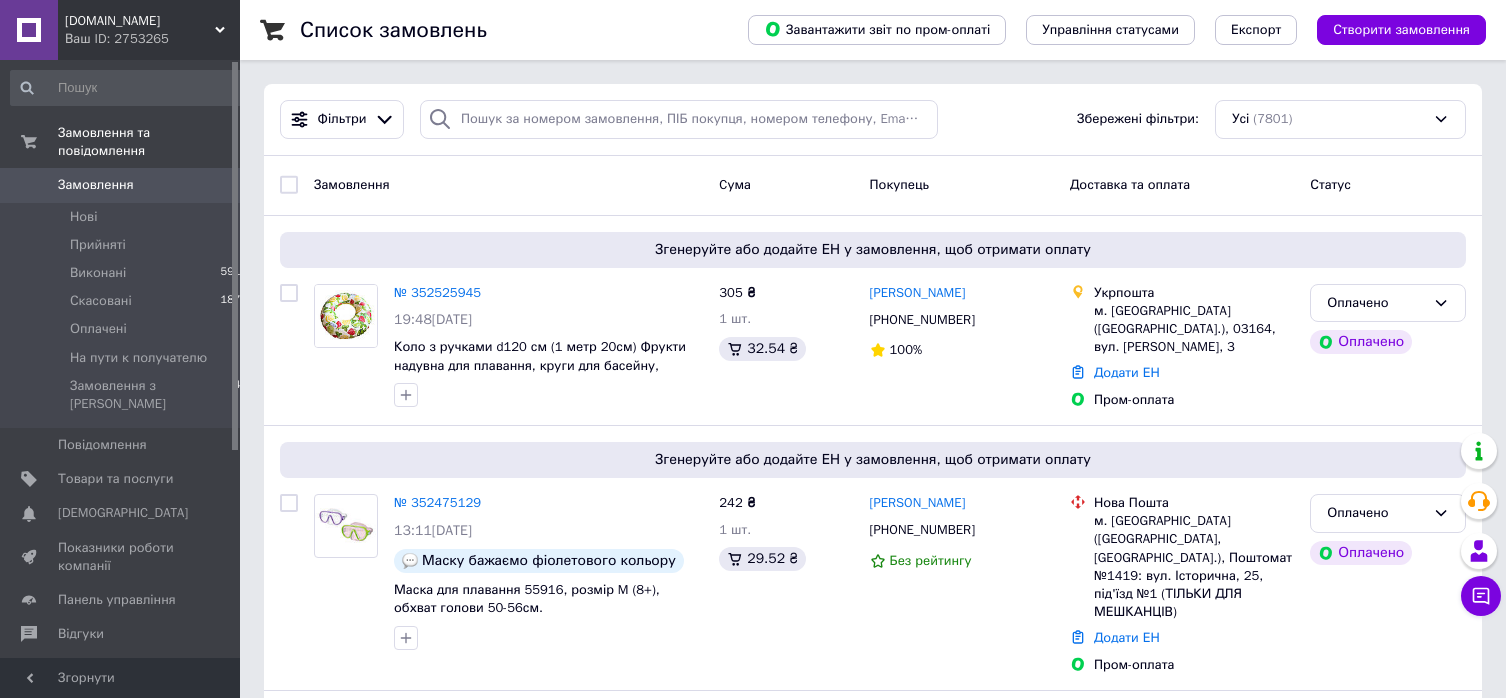 click on "0" at bounding box center [212, 185] 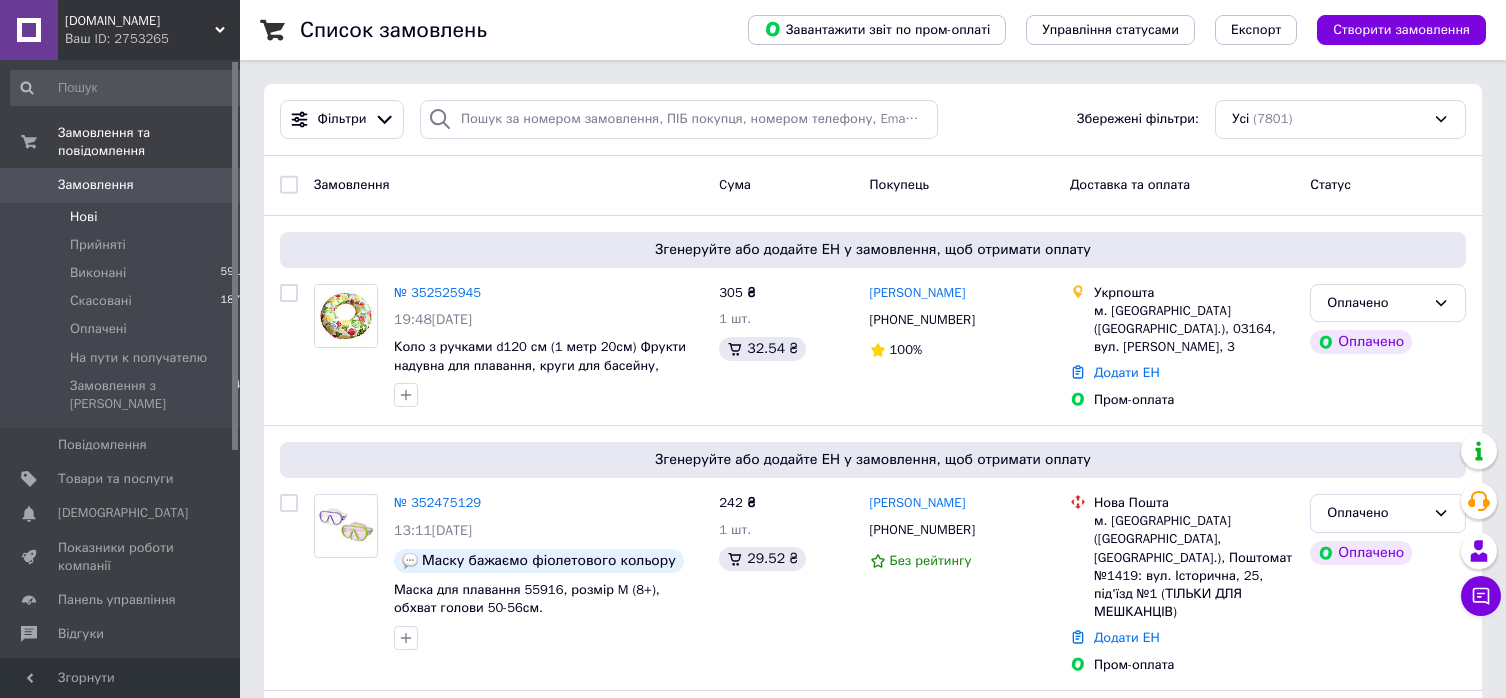 scroll, scrollTop: 0, scrollLeft: 0, axis: both 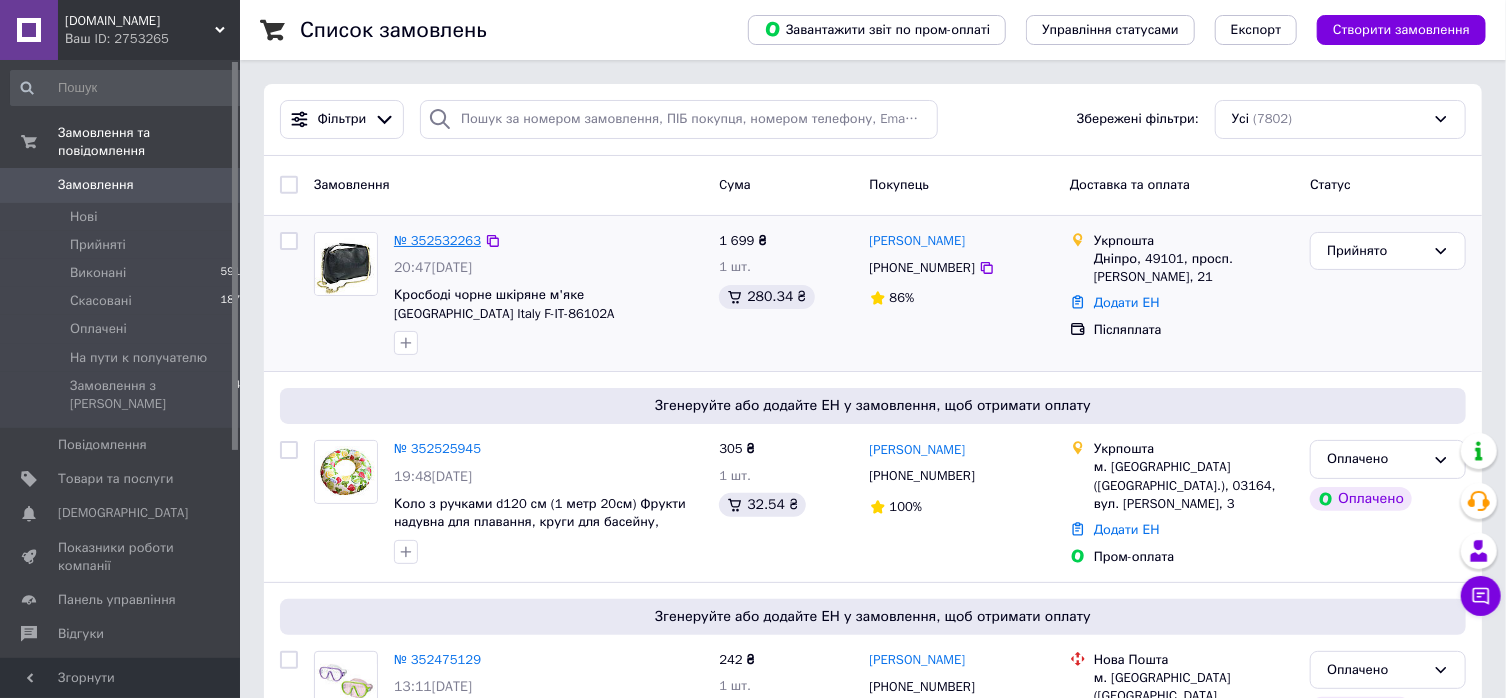 click on "№ 352532263" at bounding box center (437, 240) 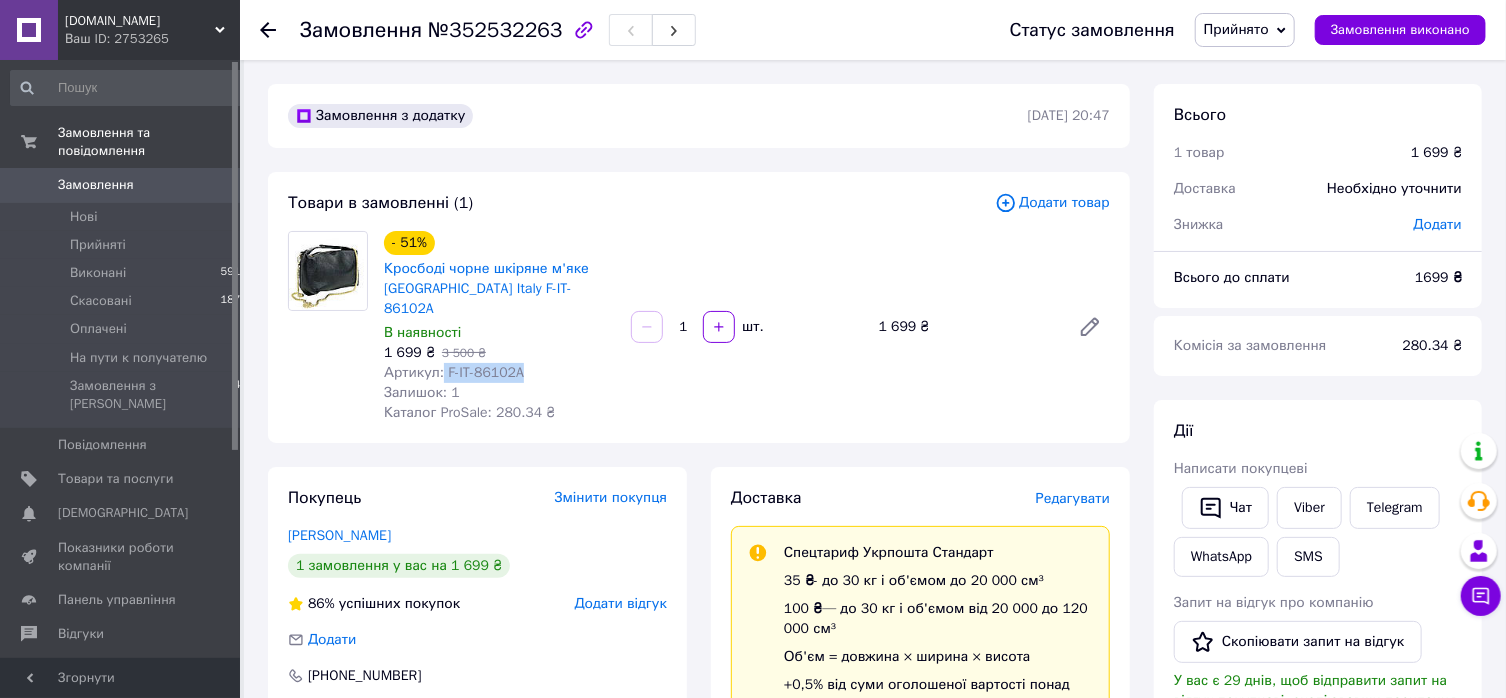 drag, startPoint x: 530, startPoint y: 358, endPoint x: 439, endPoint y: 352, distance: 91.197586 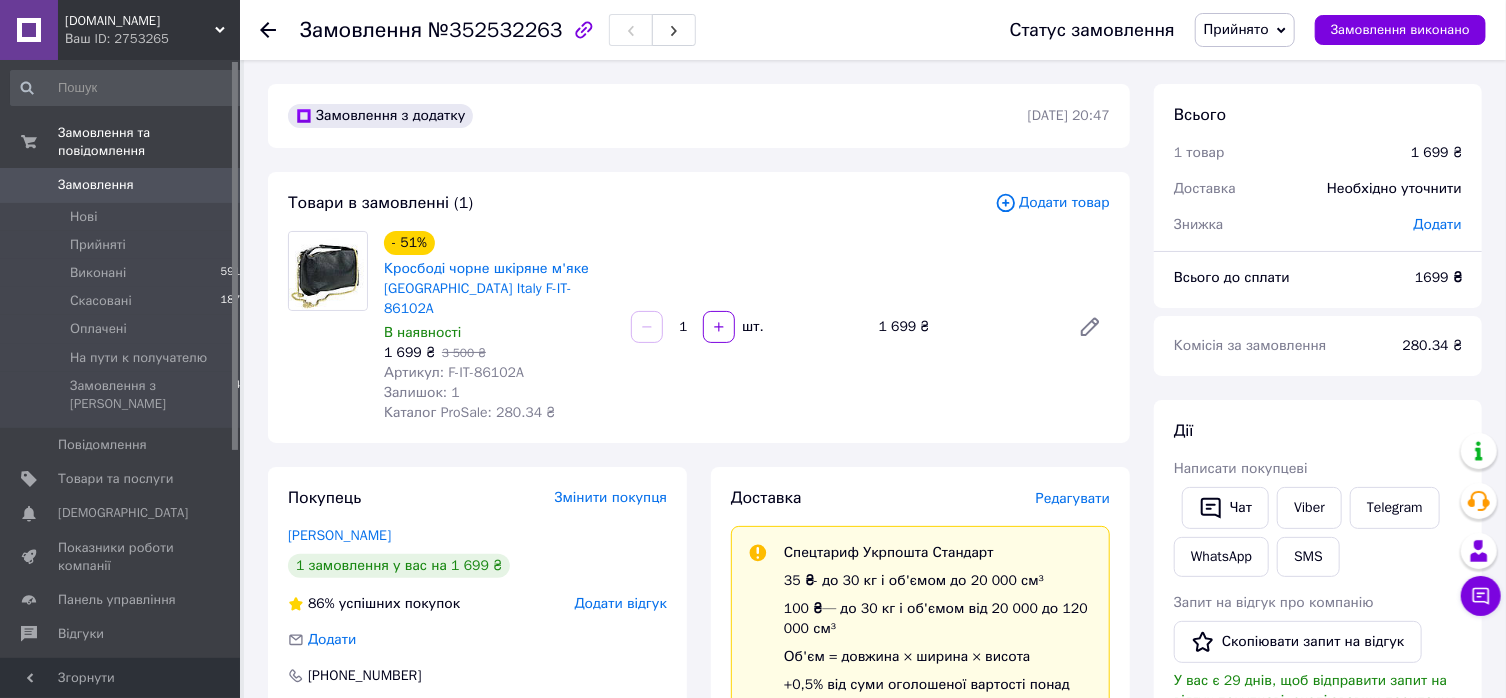 drag, startPoint x: 829, startPoint y: 208, endPoint x: 830, endPoint y: 270, distance: 62.008064 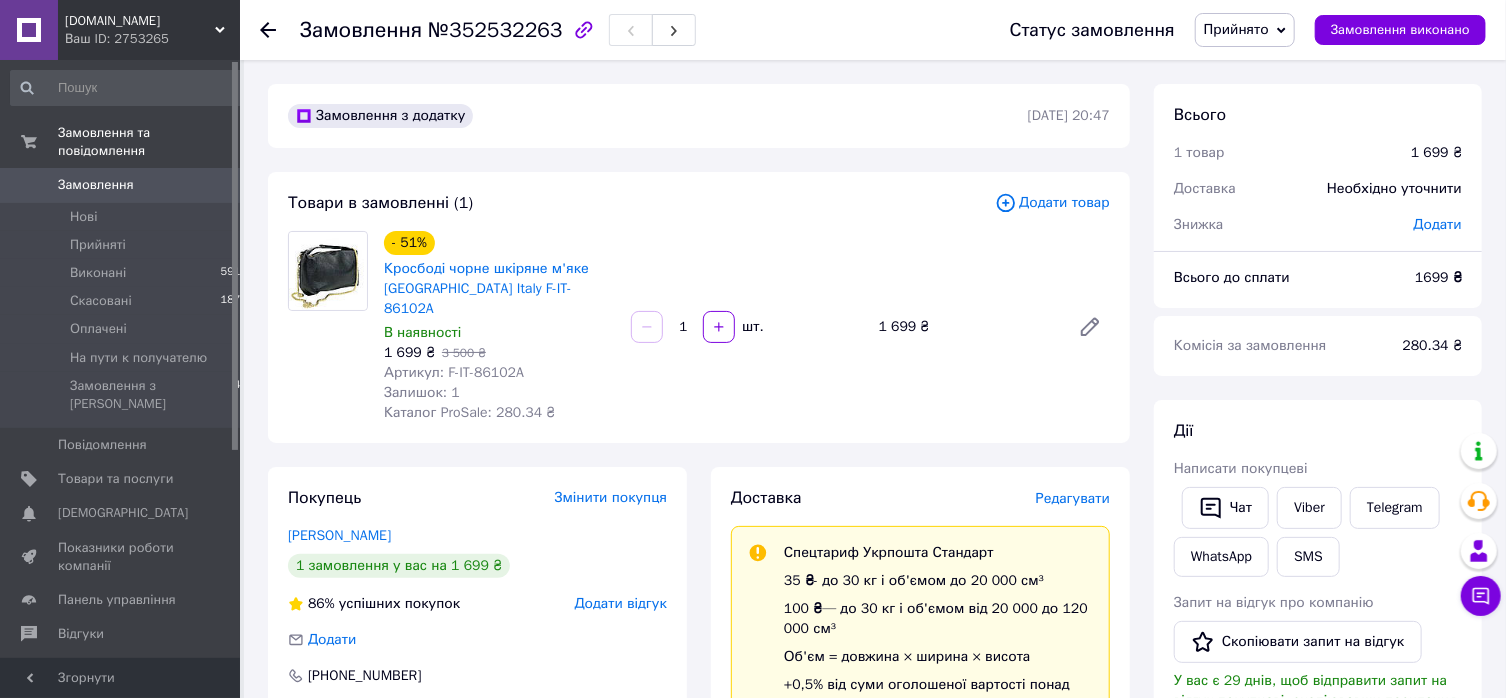 click on "- 51% Кросбоді чорне шкіряне м'яке [GEOGRAPHIC_DATA] [GEOGRAPHIC_DATA] F-IT-86102A В наявності 1 699 ₴   3 500 ₴ Артикул: F-IT-86102A Залишок: 1 Каталог ProSale: 280.34 ₴  1   шт. 1 699 ₴" at bounding box center (747, 327) 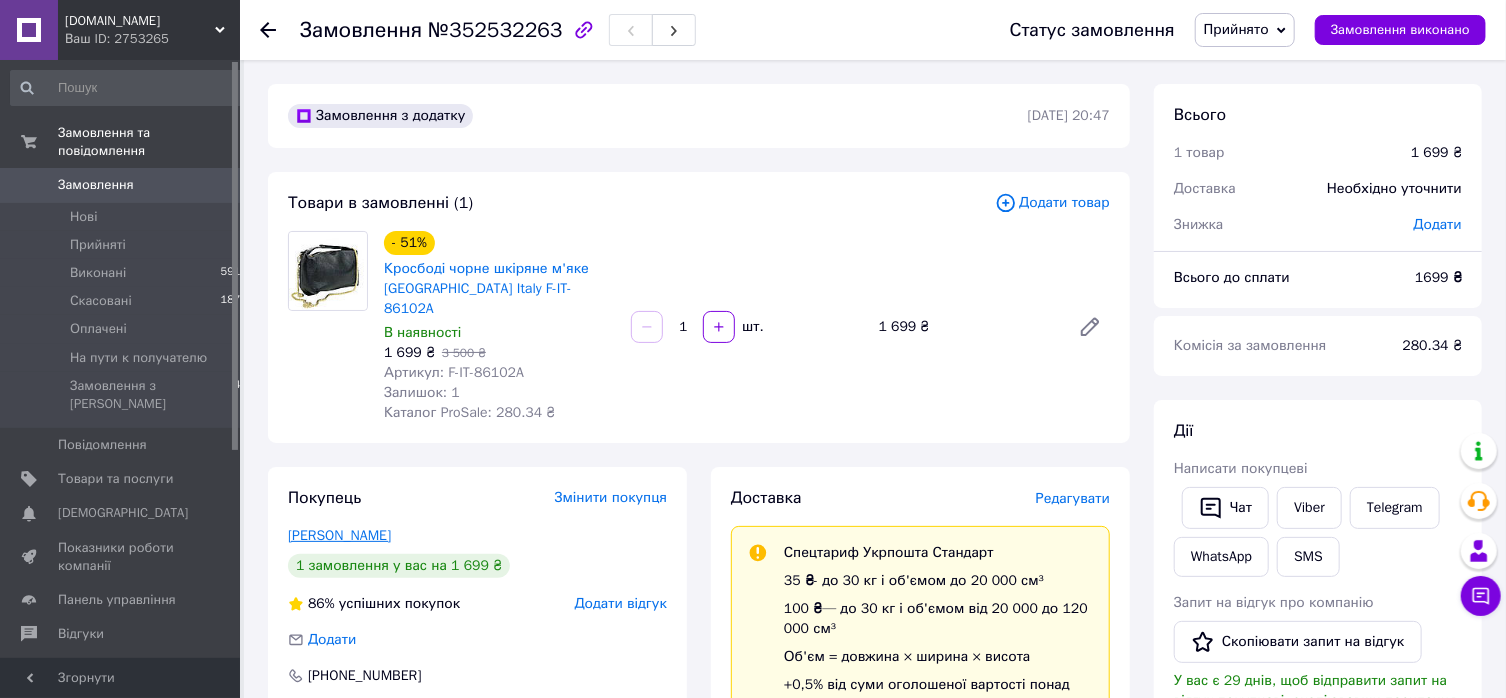 click on "[PERSON_NAME]" at bounding box center [339, 535] 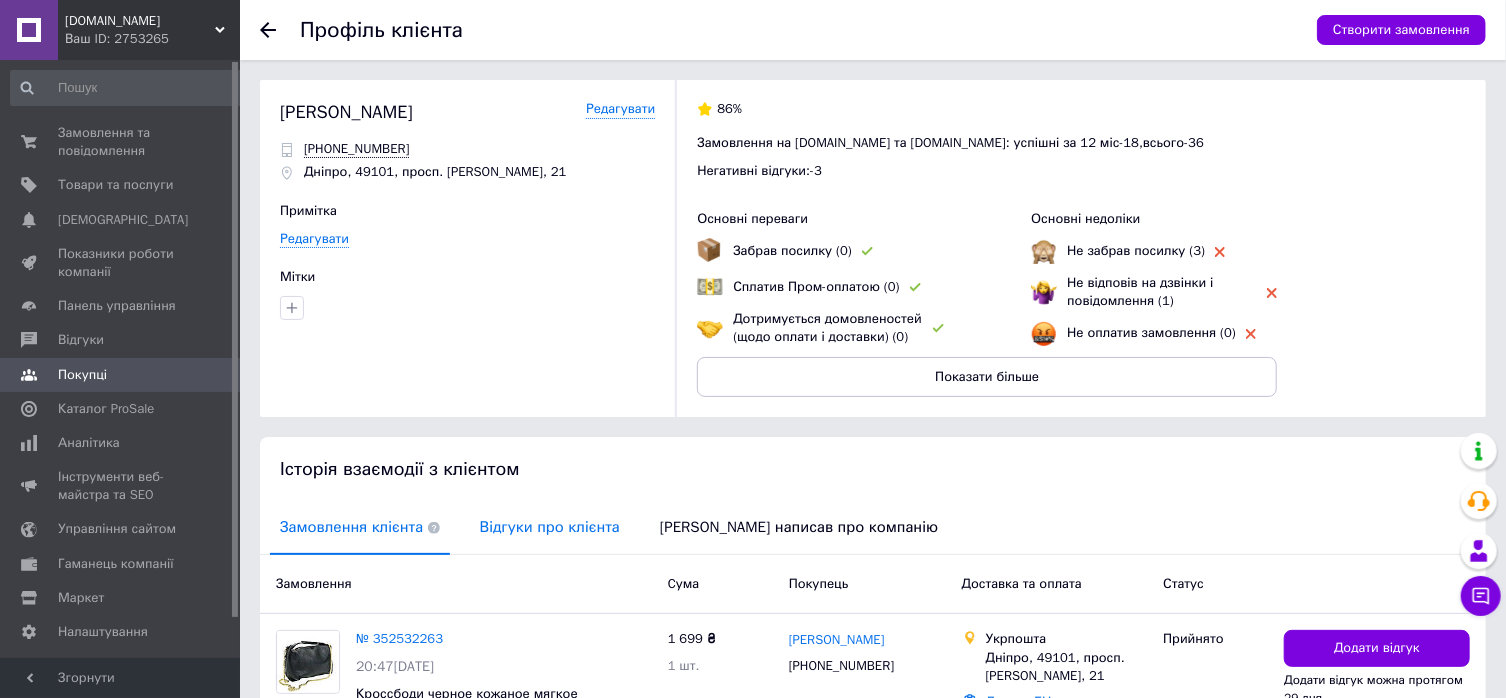 click on "Відгуки про клієнта" at bounding box center [550, 527] 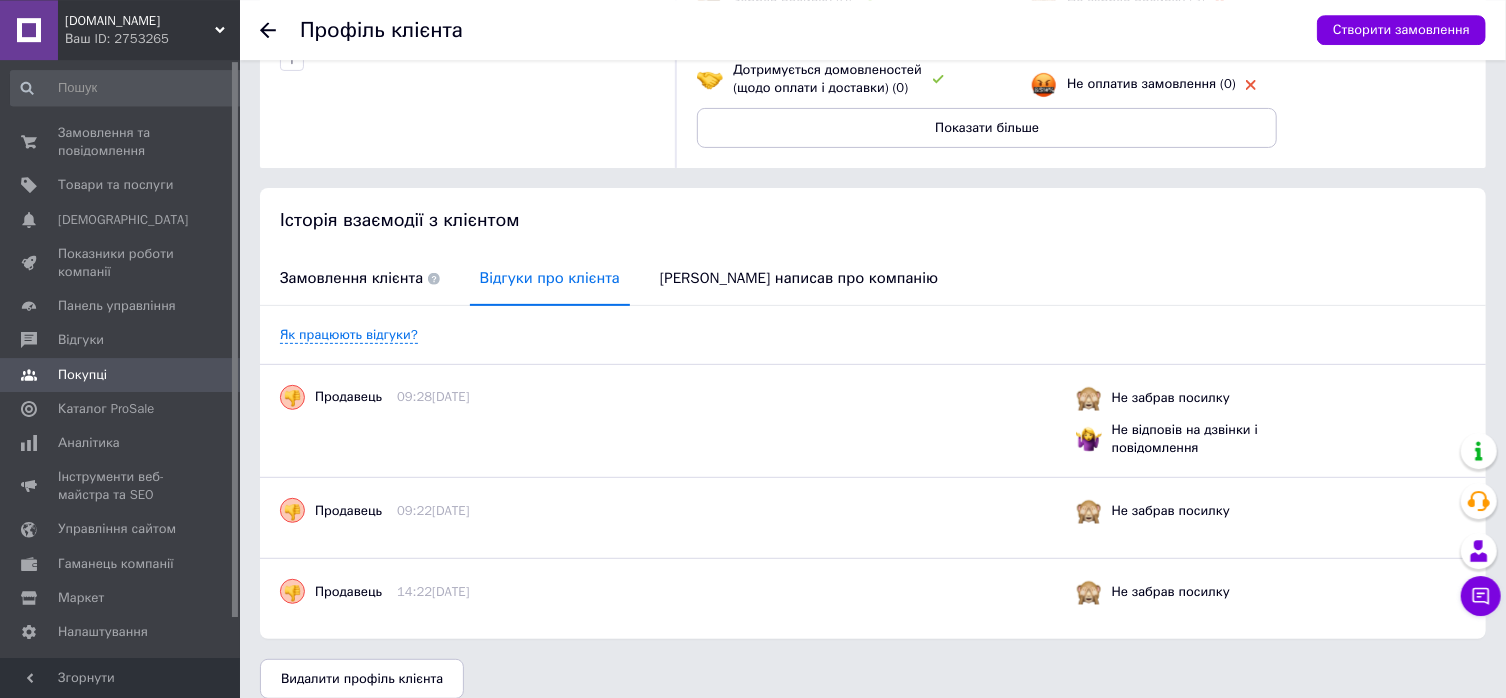 scroll, scrollTop: 270, scrollLeft: 0, axis: vertical 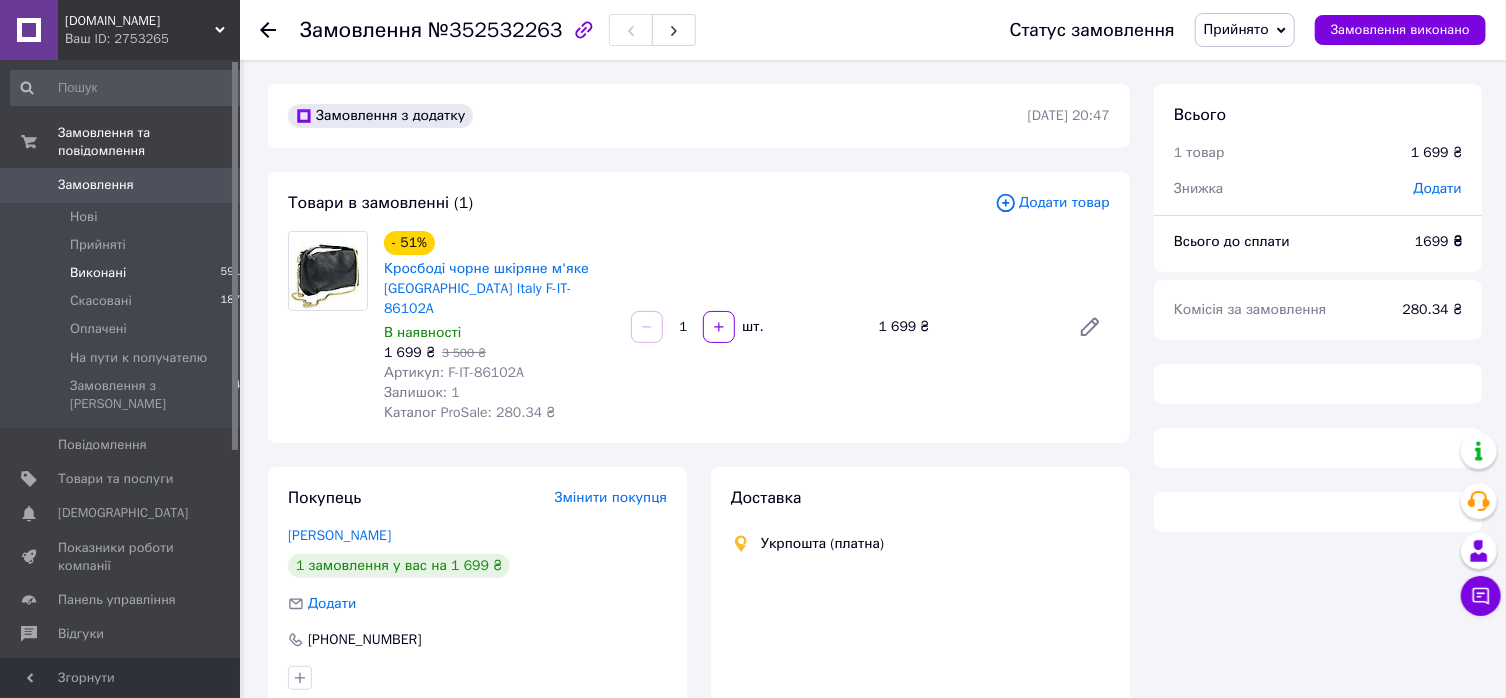 click on "Виконані 5919" at bounding box center (129, 273) 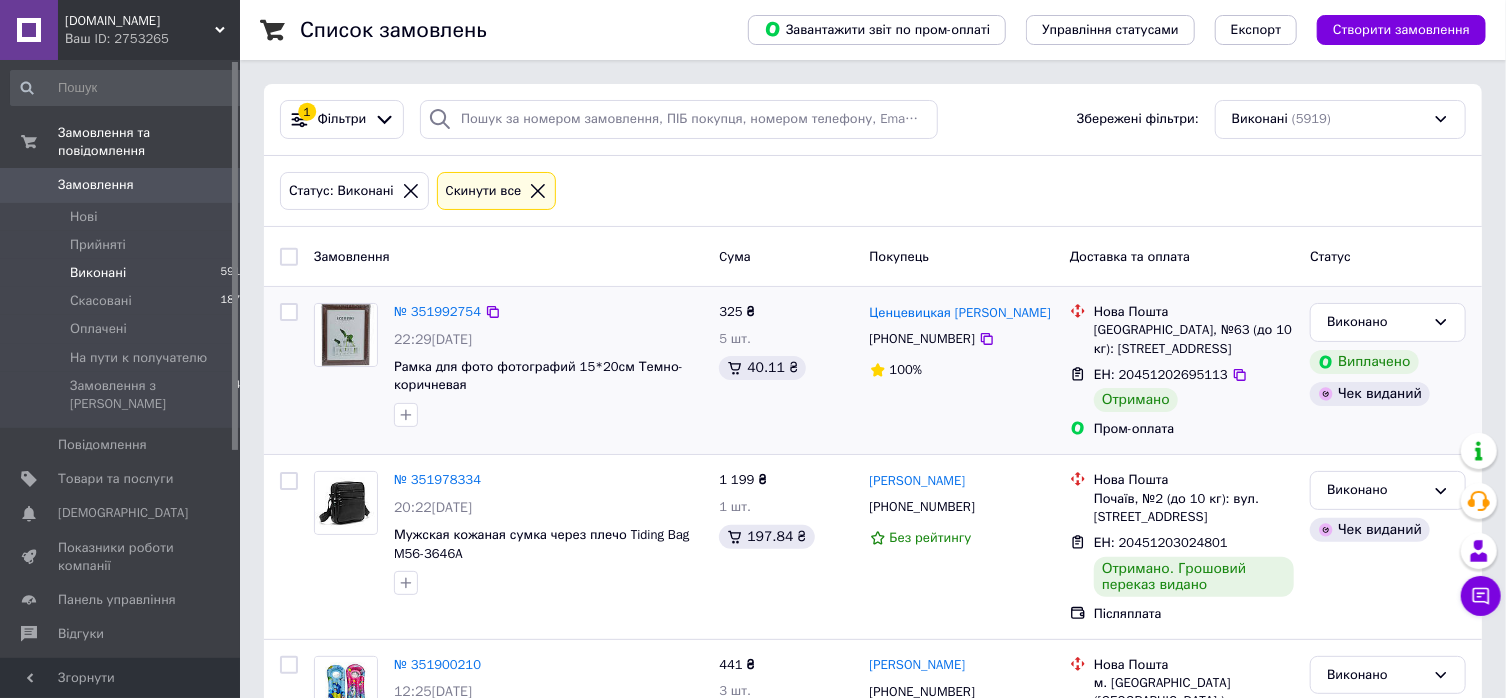 click at bounding box center (548, 415) 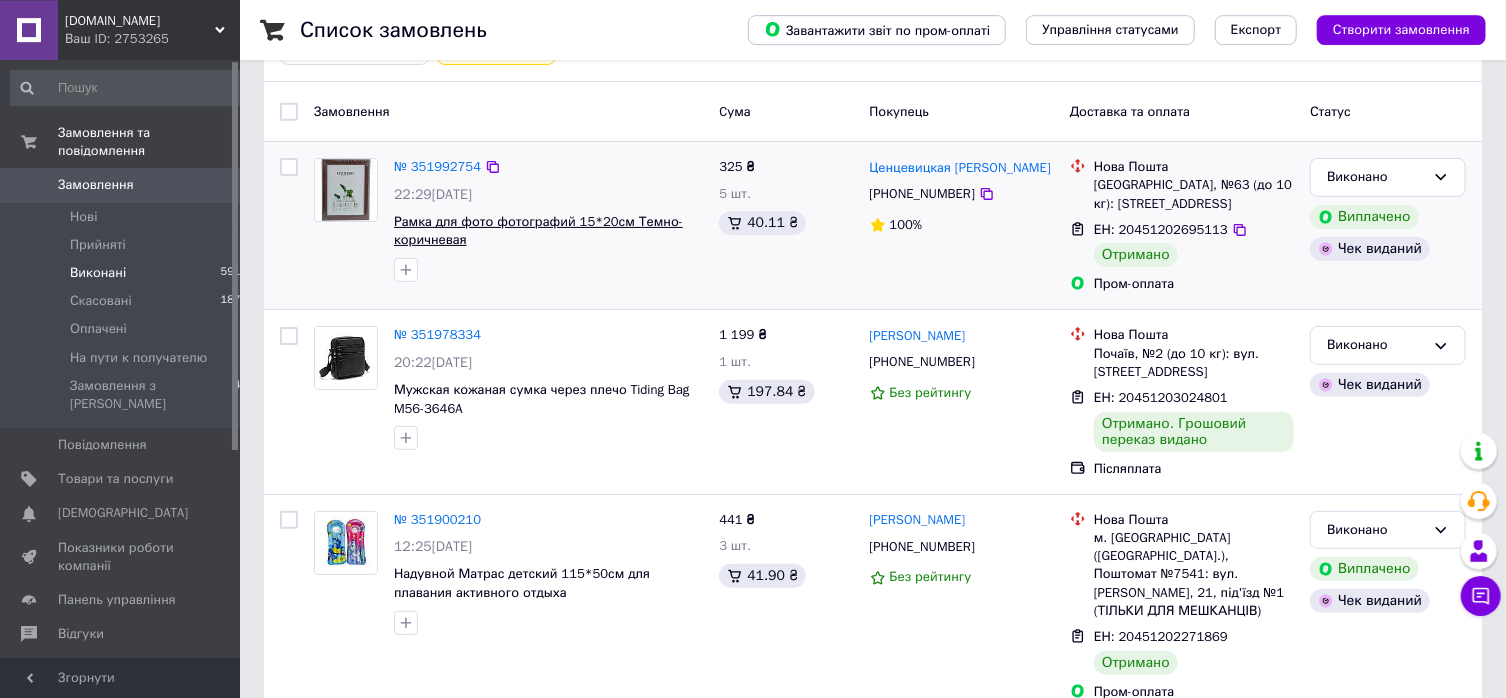 scroll, scrollTop: 321, scrollLeft: 0, axis: vertical 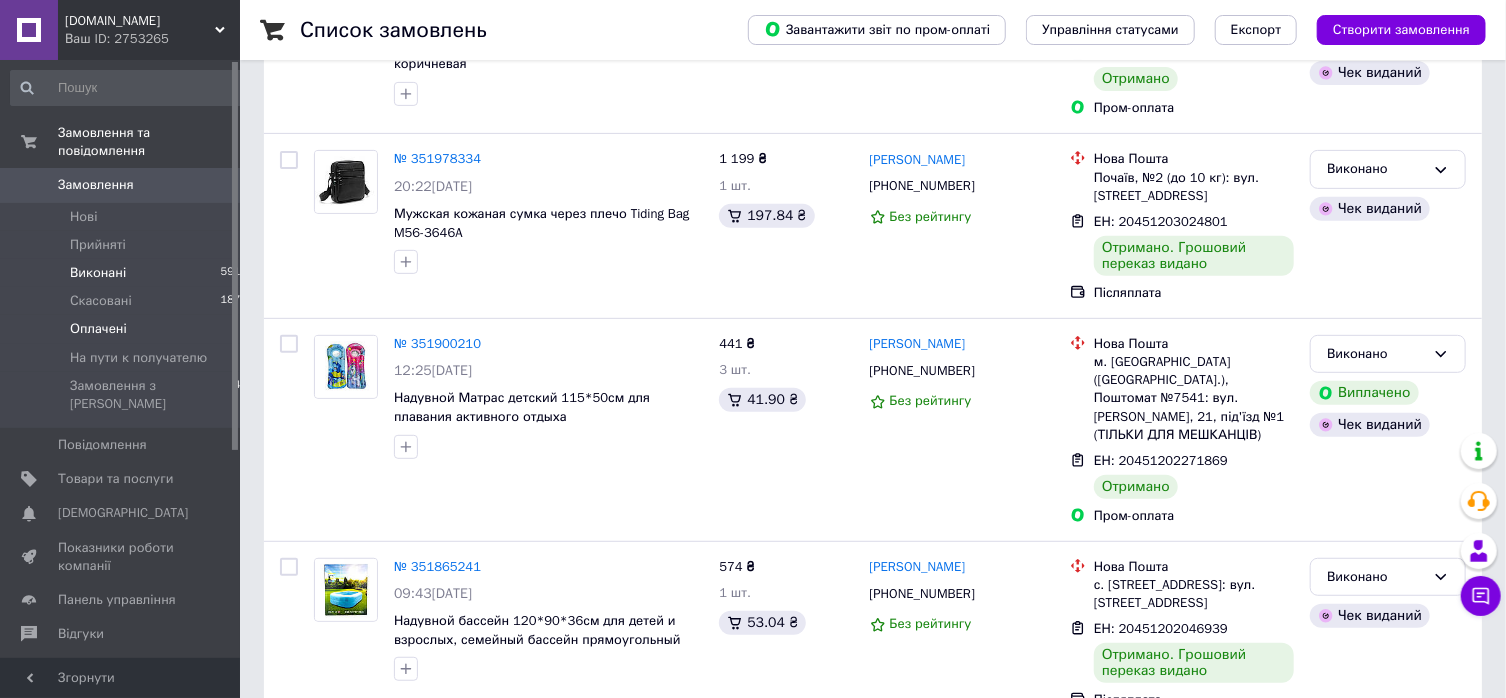 click on "Оплачені 4" at bounding box center (129, 329) 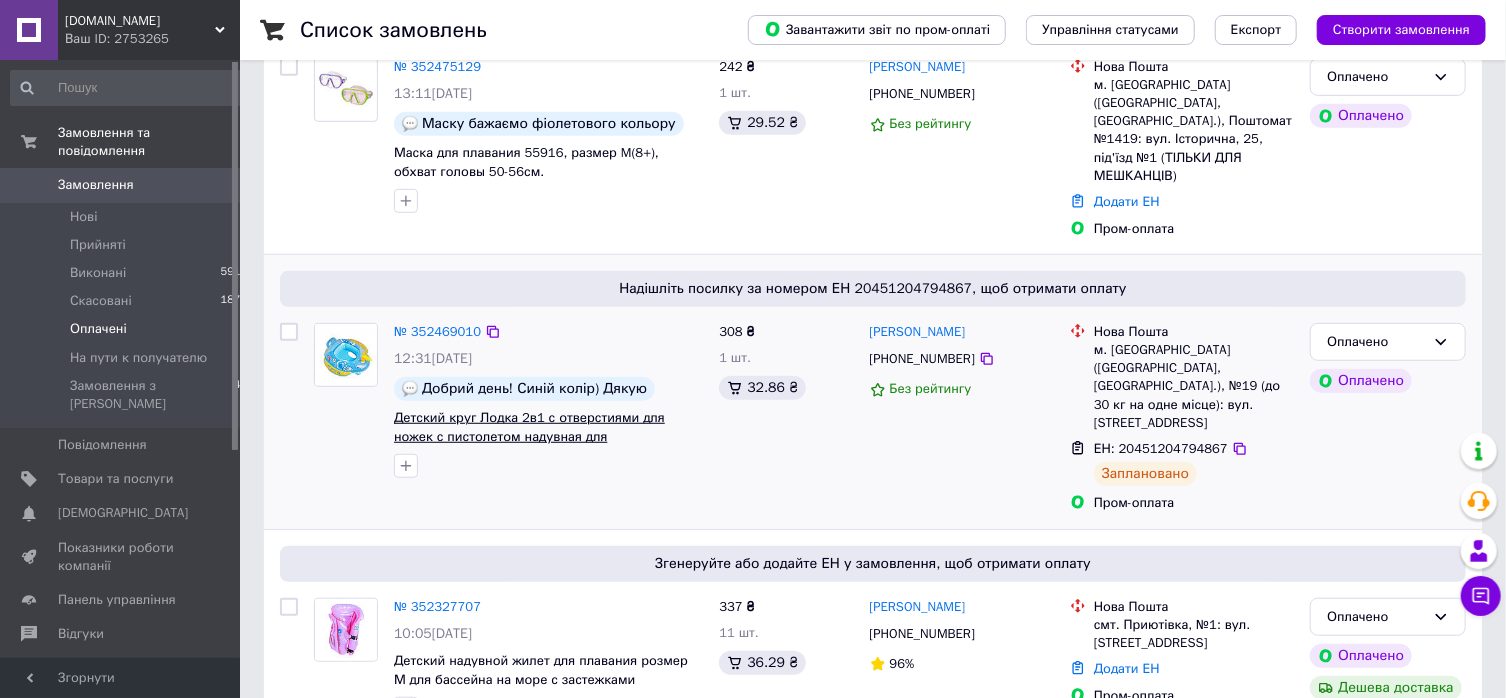 scroll, scrollTop: 560, scrollLeft: 0, axis: vertical 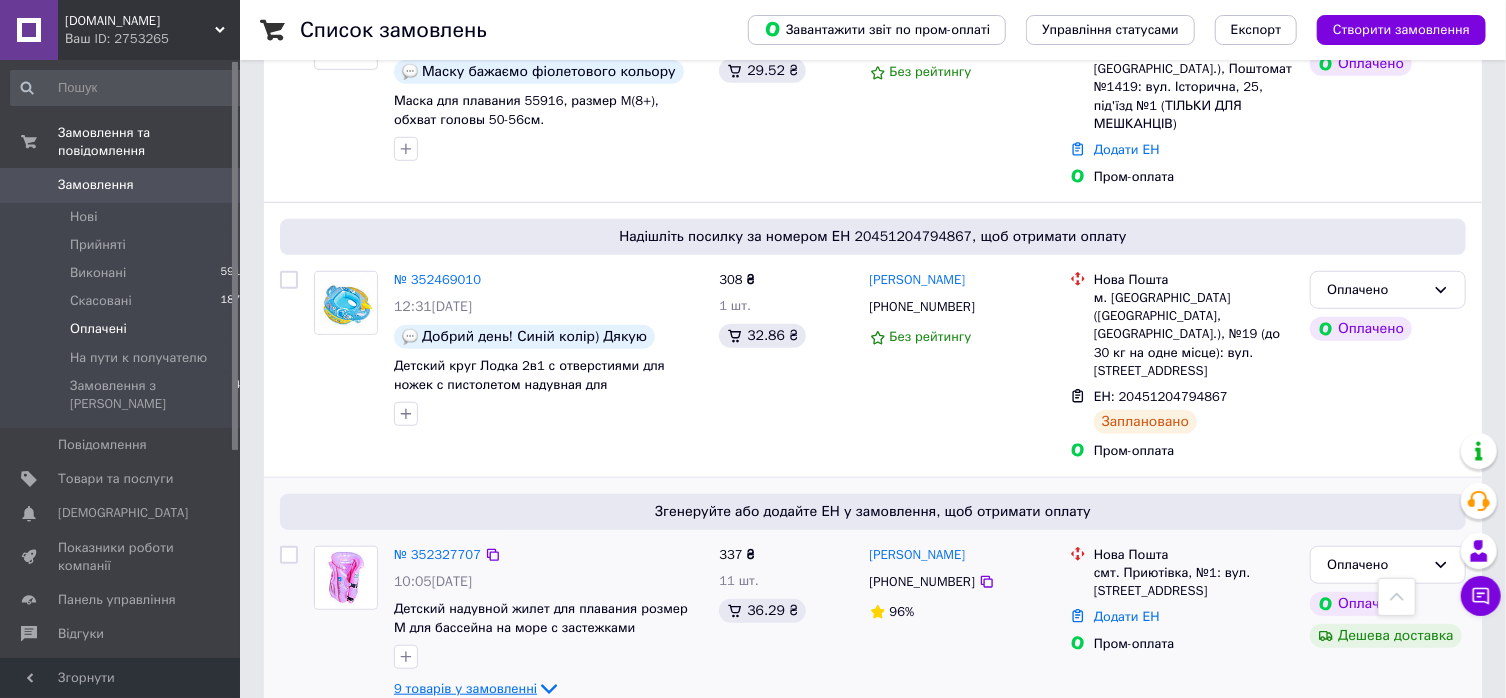 click on "9 товарів у замовленні" at bounding box center [465, 688] 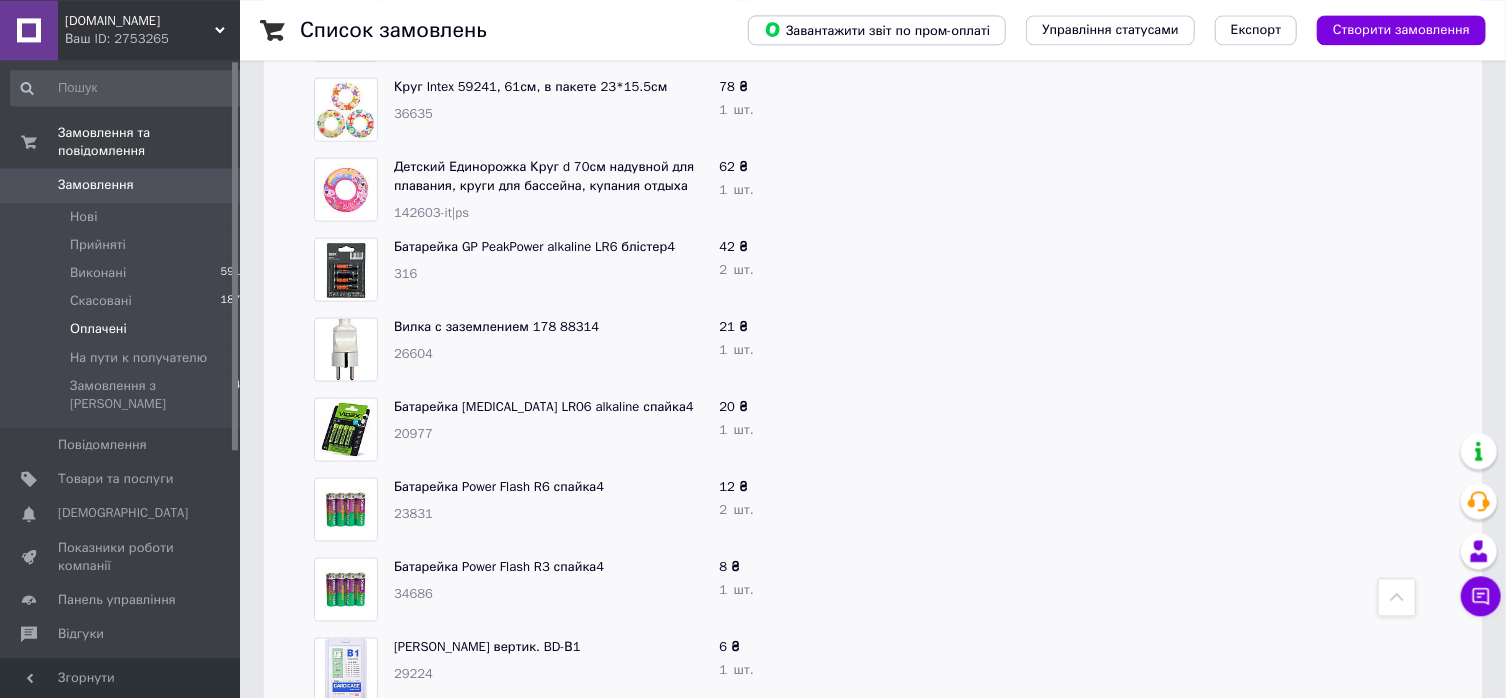 scroll, scrollTop: 1281, scrollLeft: 0, axis: vertical 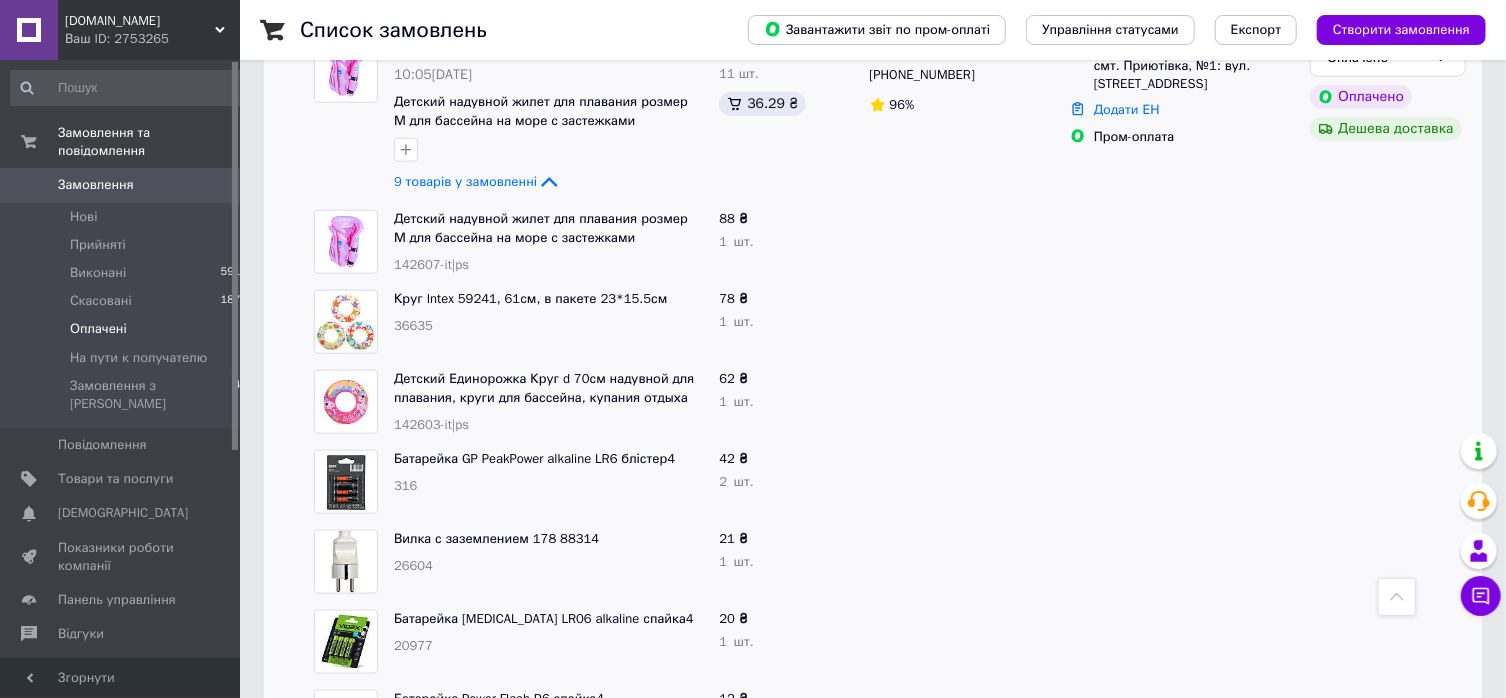 click at bounding box center [1182, 322] 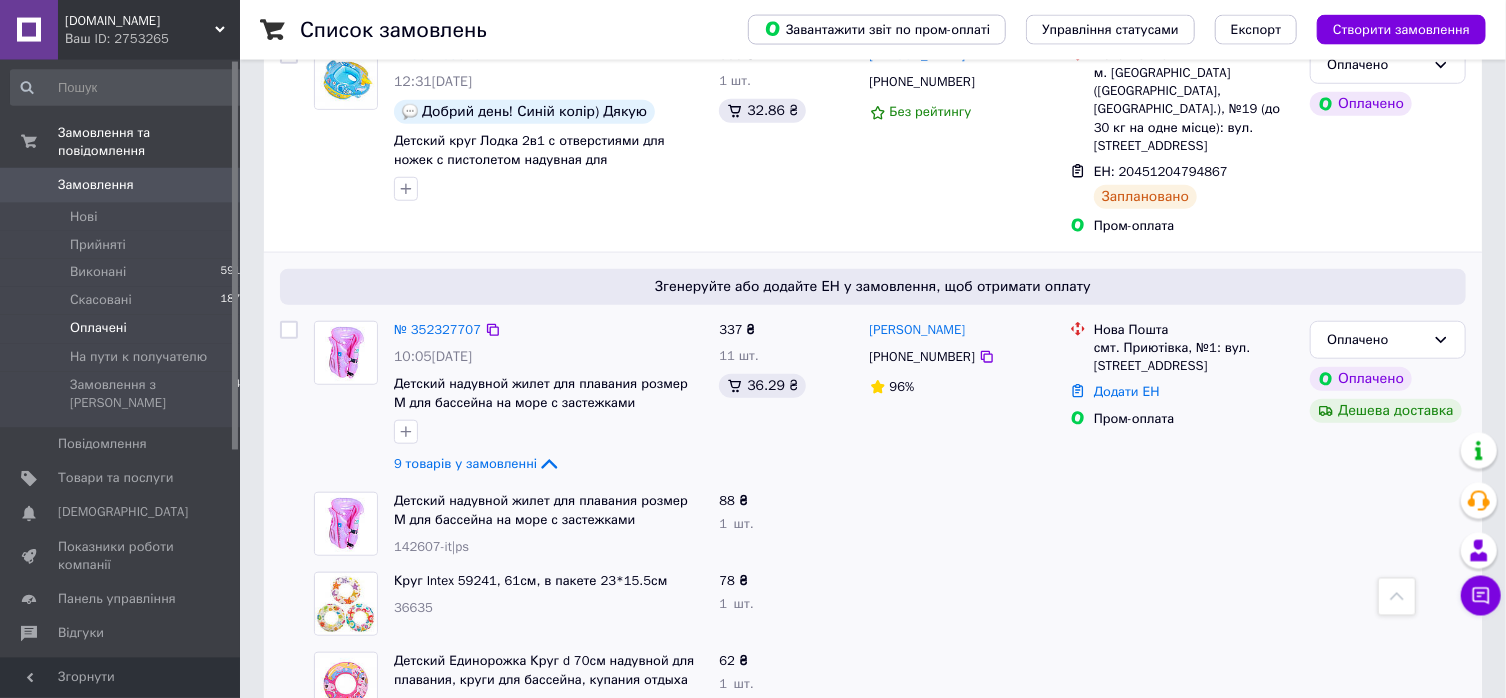 scroll, scrollTop: 745, scrollLeft: 0, axis: vertical 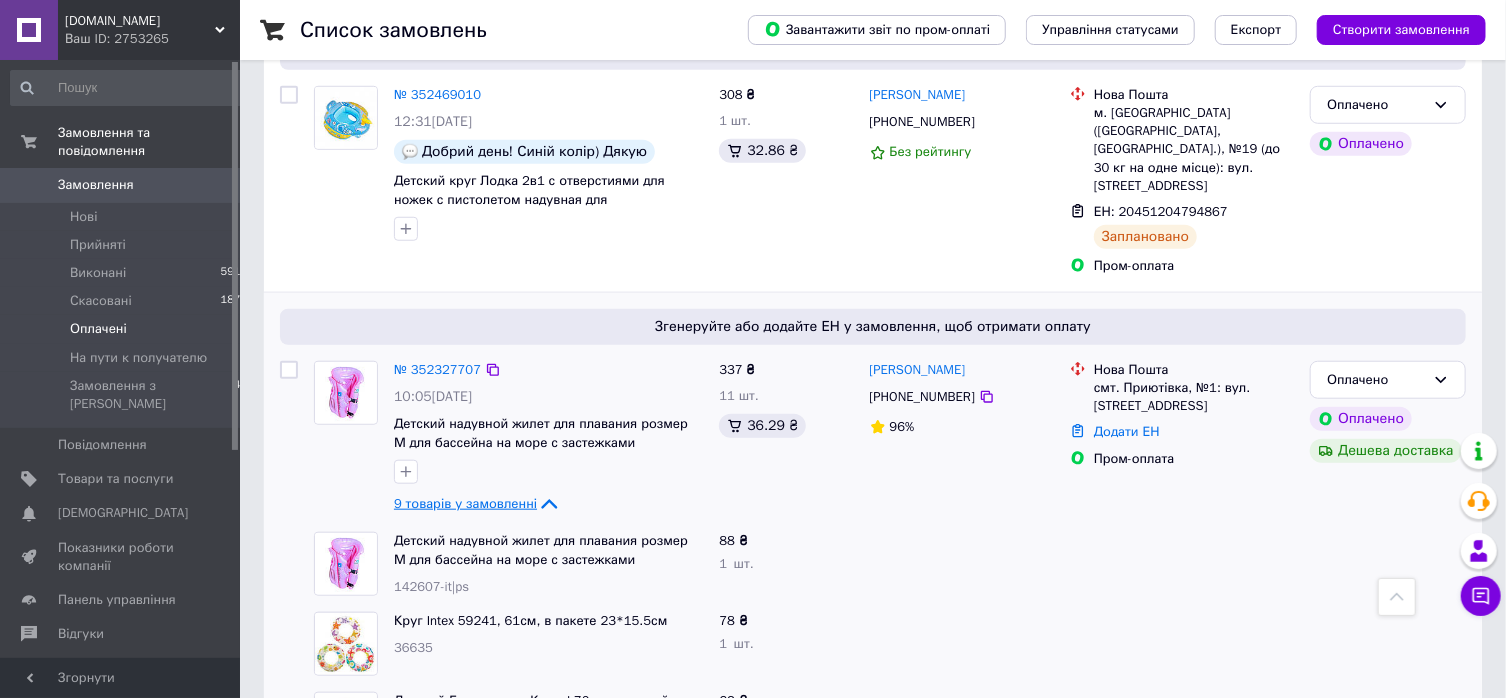 click on "9 товарів у замовленні" at bounding box center [465, 503] 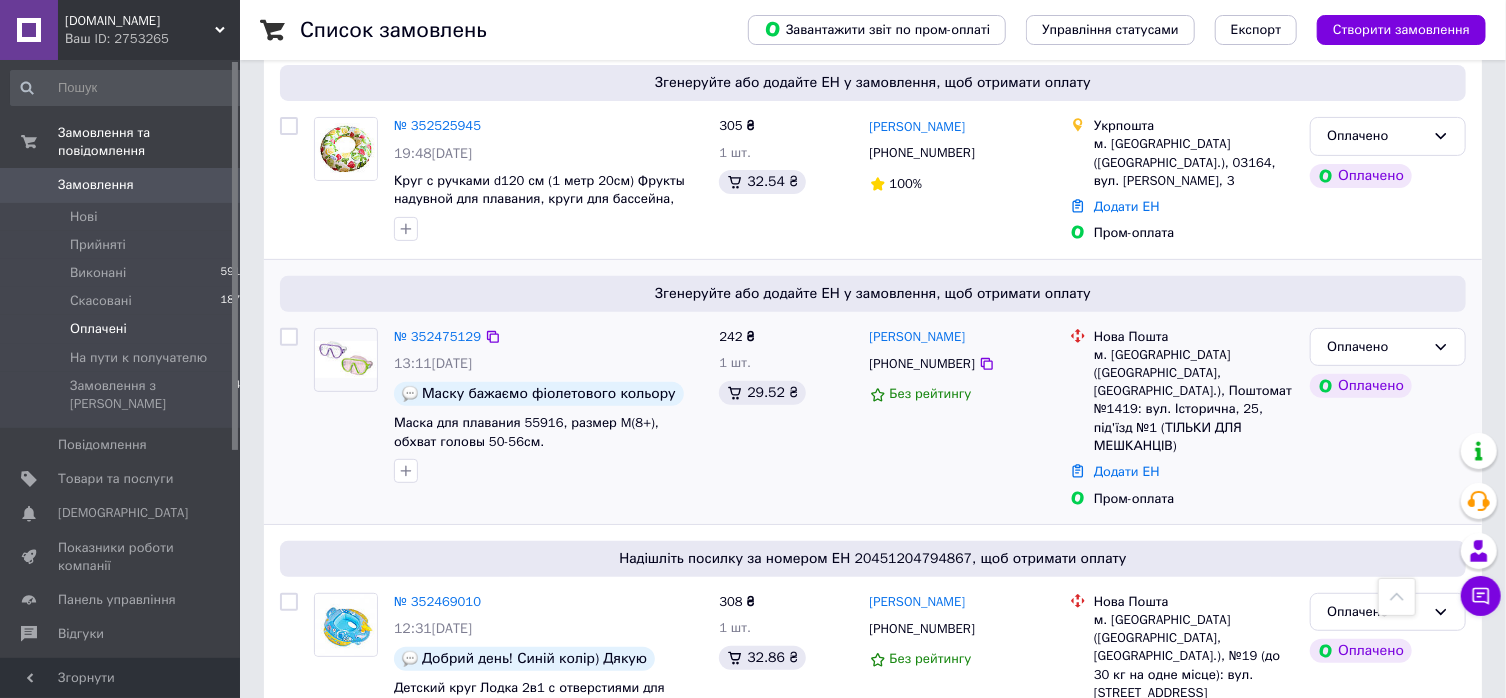 scroll, scrollTop: 0, scrollLeft: 0, axis: both 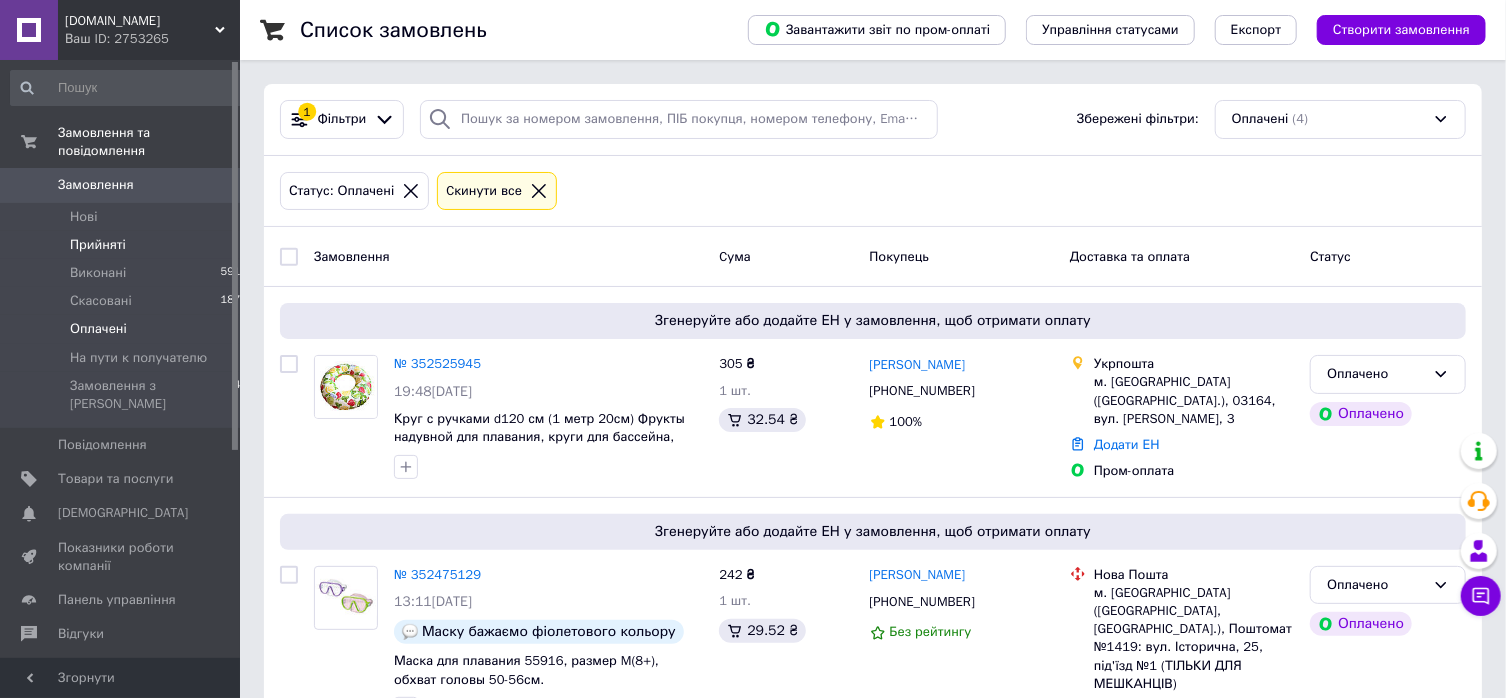 click on "Прийняті 5" at bounding box center [129, 245] 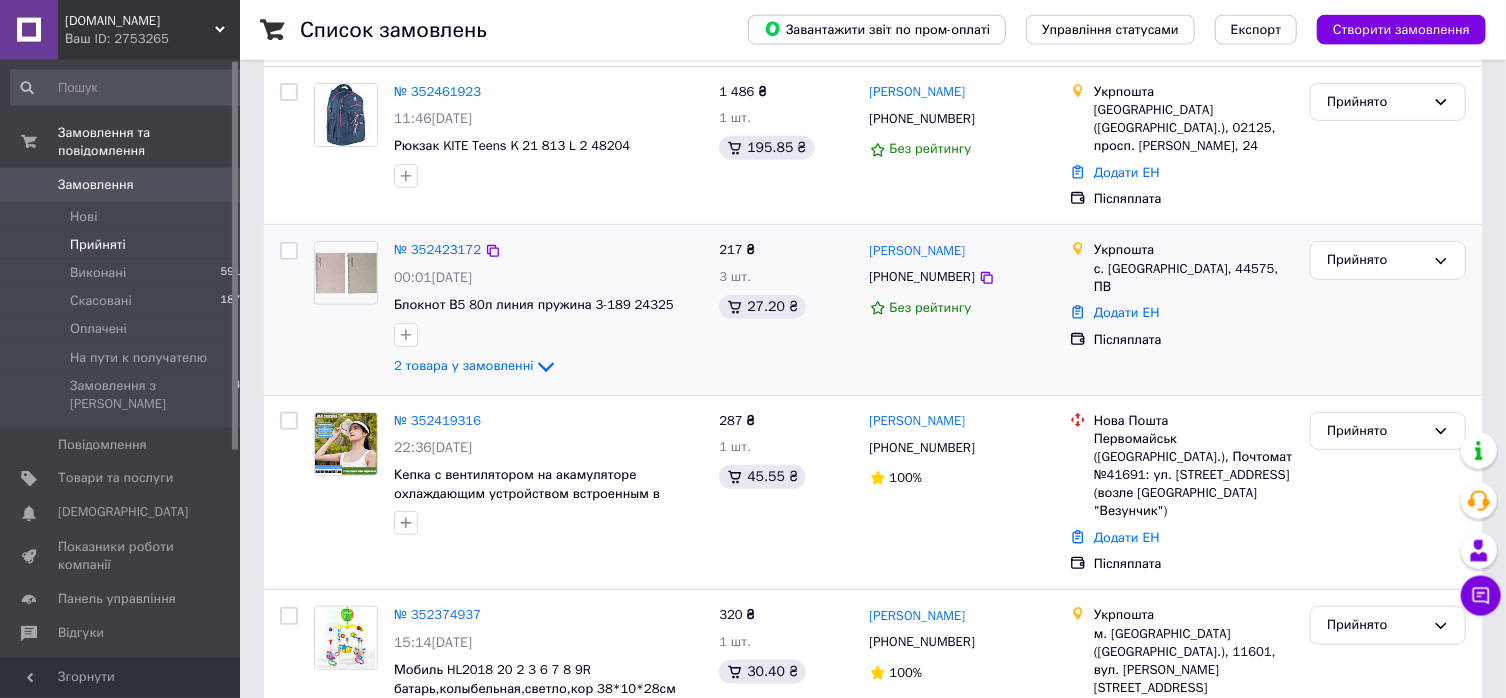 scroll, scrollTop: 414, scrollLeft: 0, axis: vertical 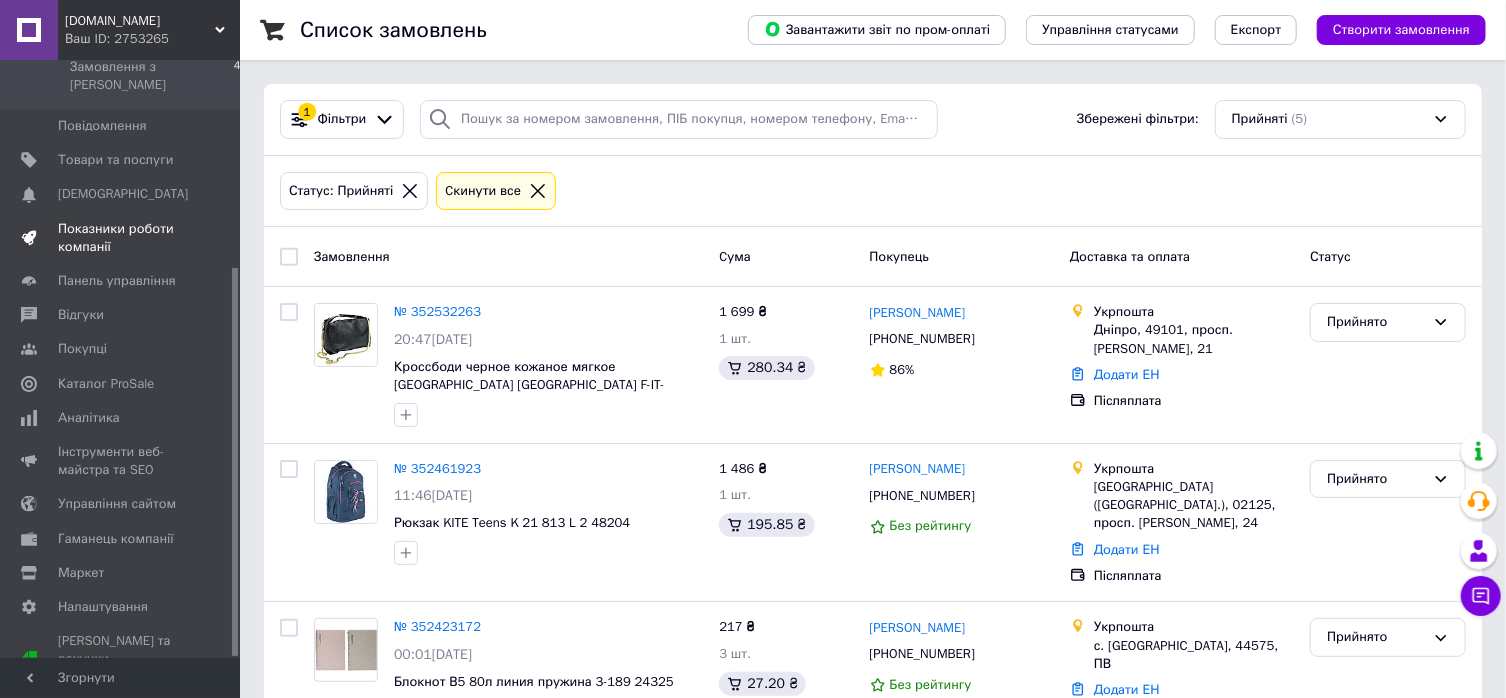 click on "Показники роботи компанії" at bounding box center [121, 238] 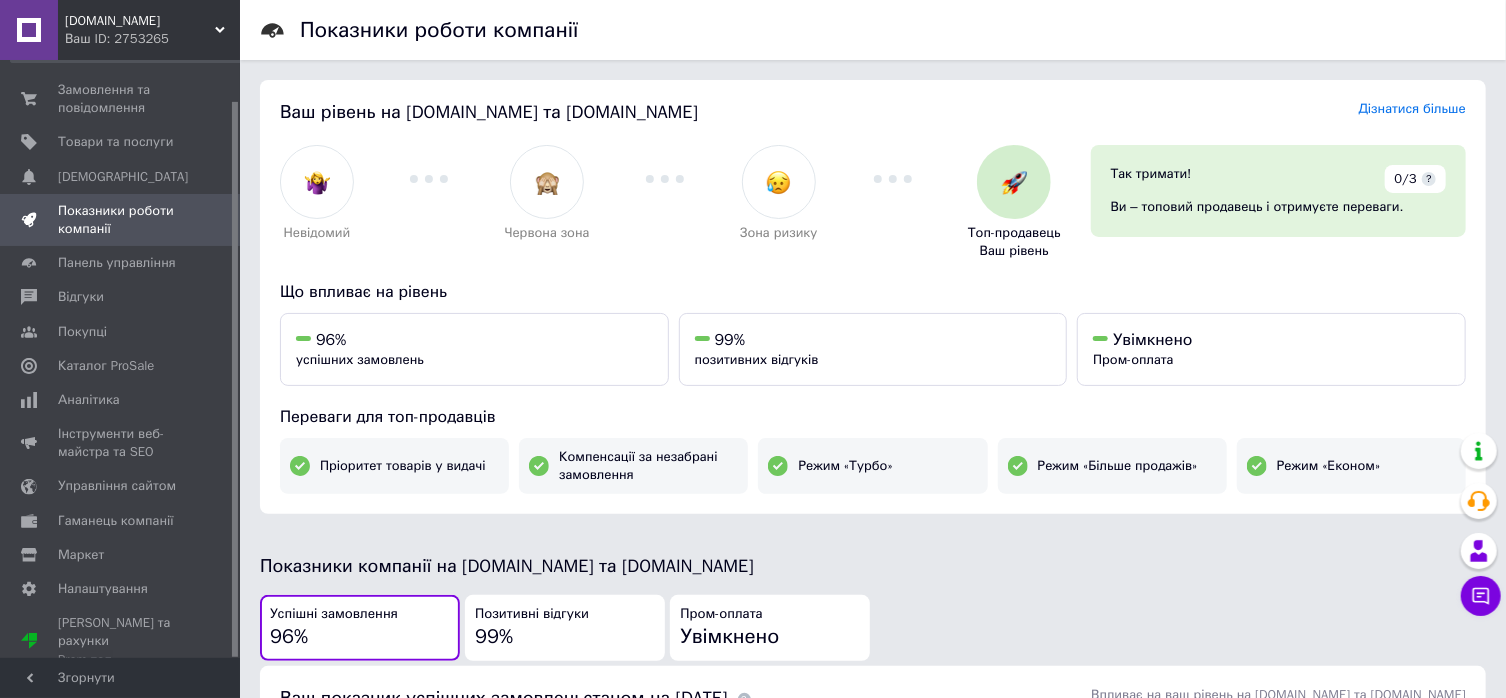 scroll, scrollTop: 0, scrollLeft: 0, axis: both 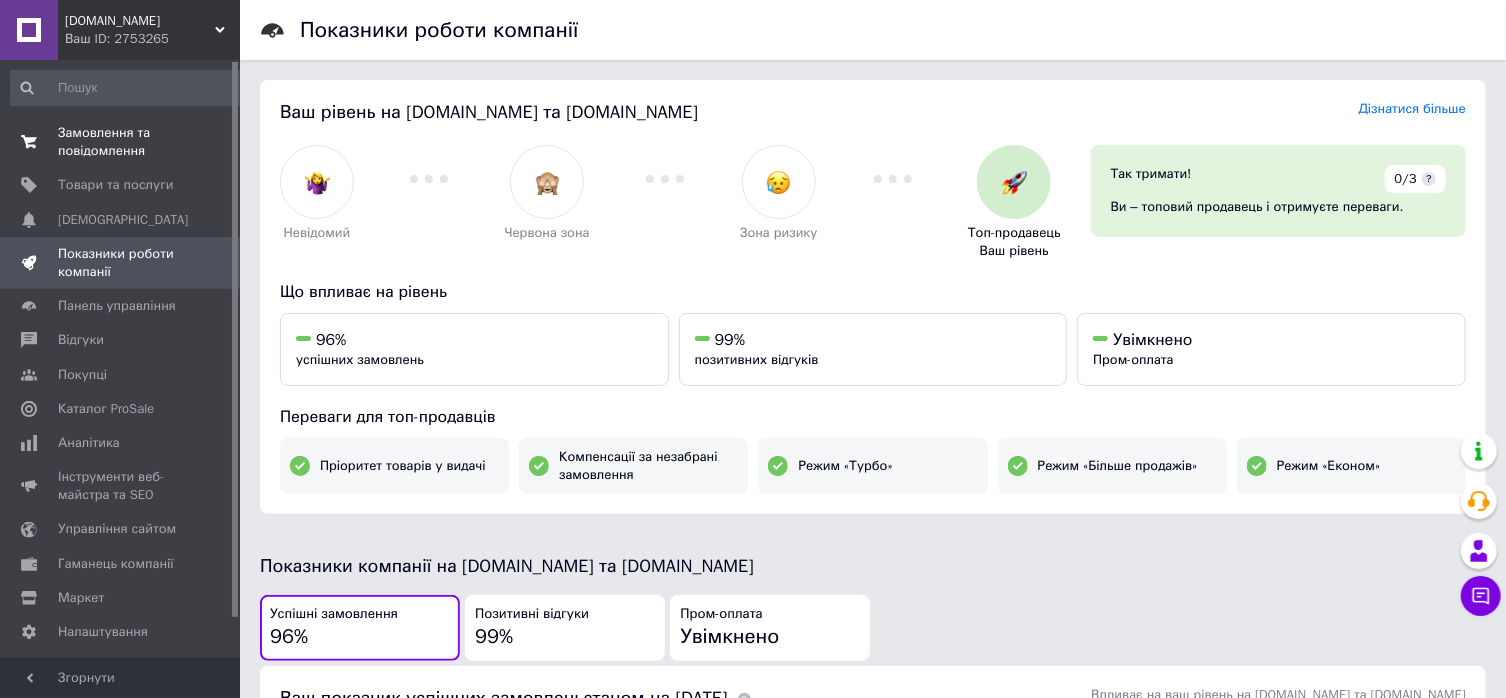 click on "Замовлення та повідомлення" at bounding box center (121, 142) 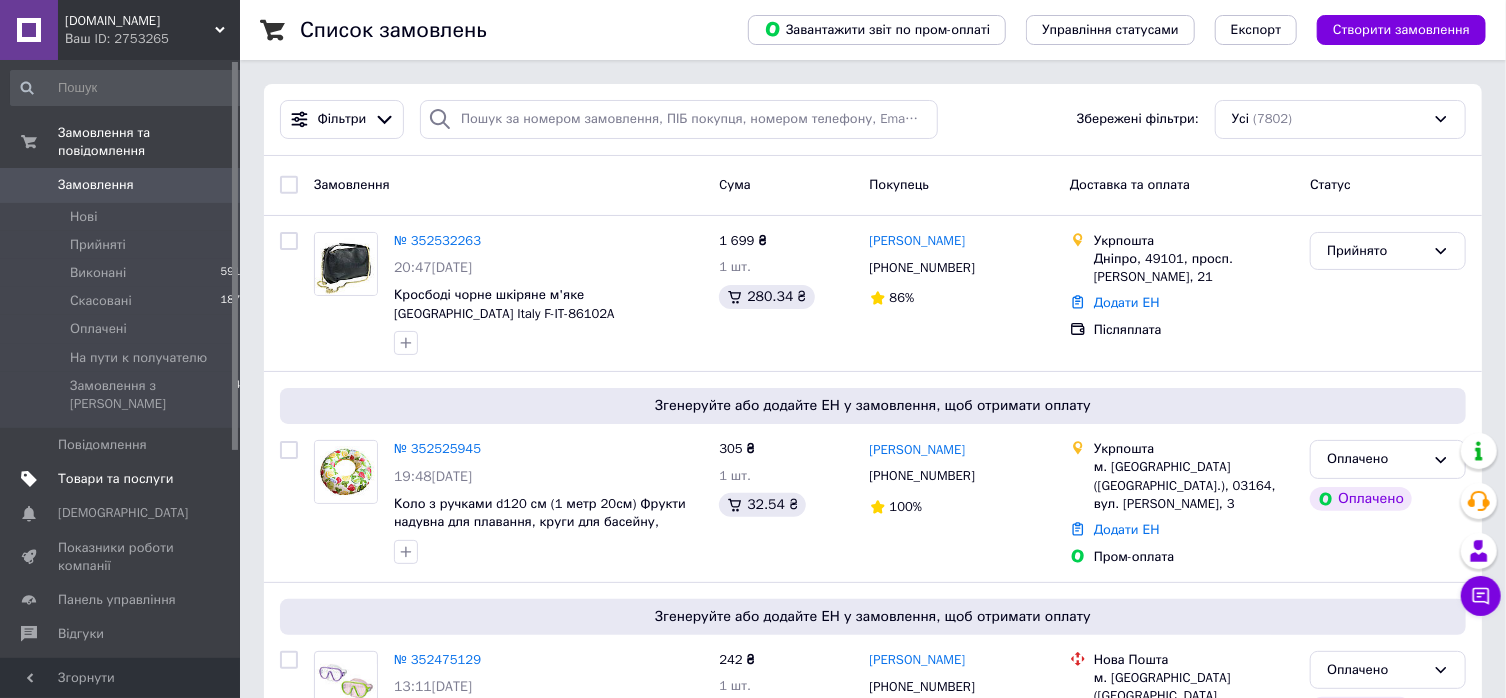 click on "Товари та послуги" at bounding box center (115, 479) 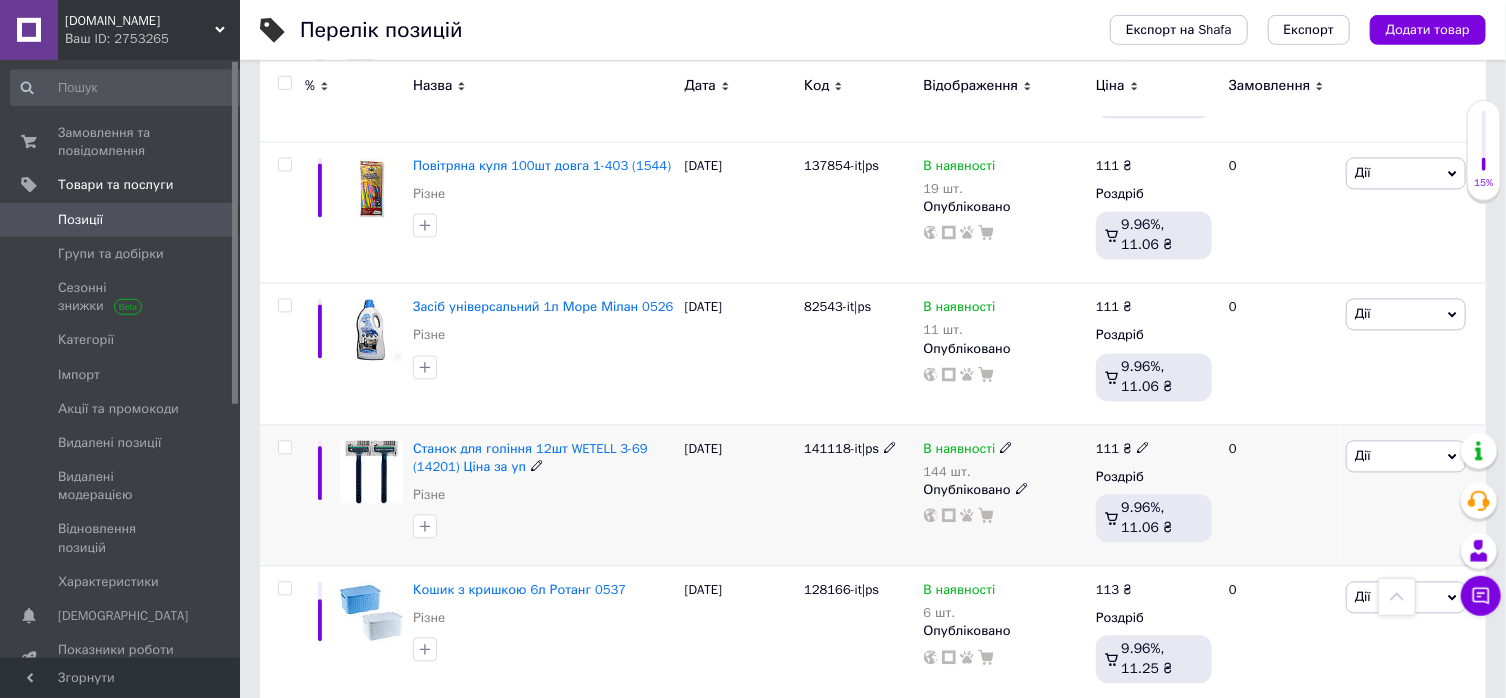 scroll, scrollTop: 2020, scrollLeft: 0, axis: vertical 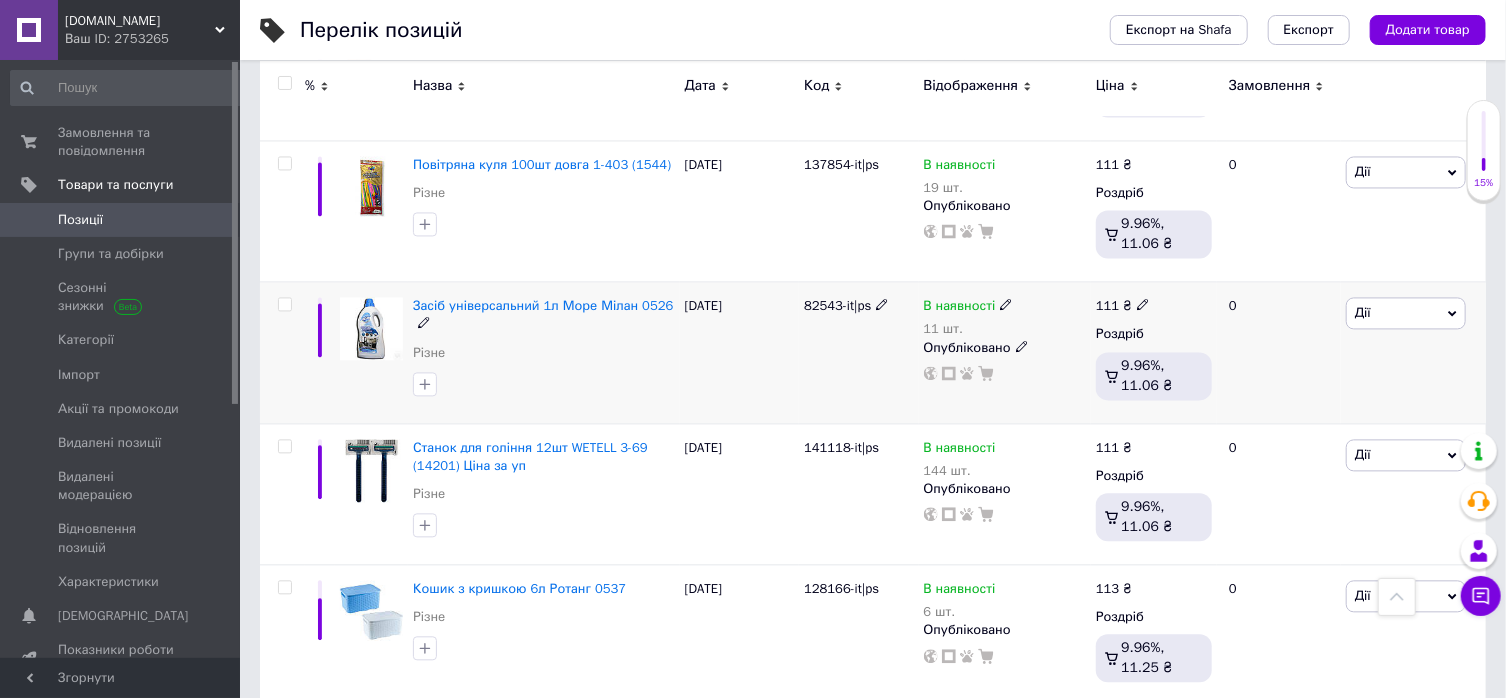 click on "82543-it|ps" at bounding box center (837, 305) 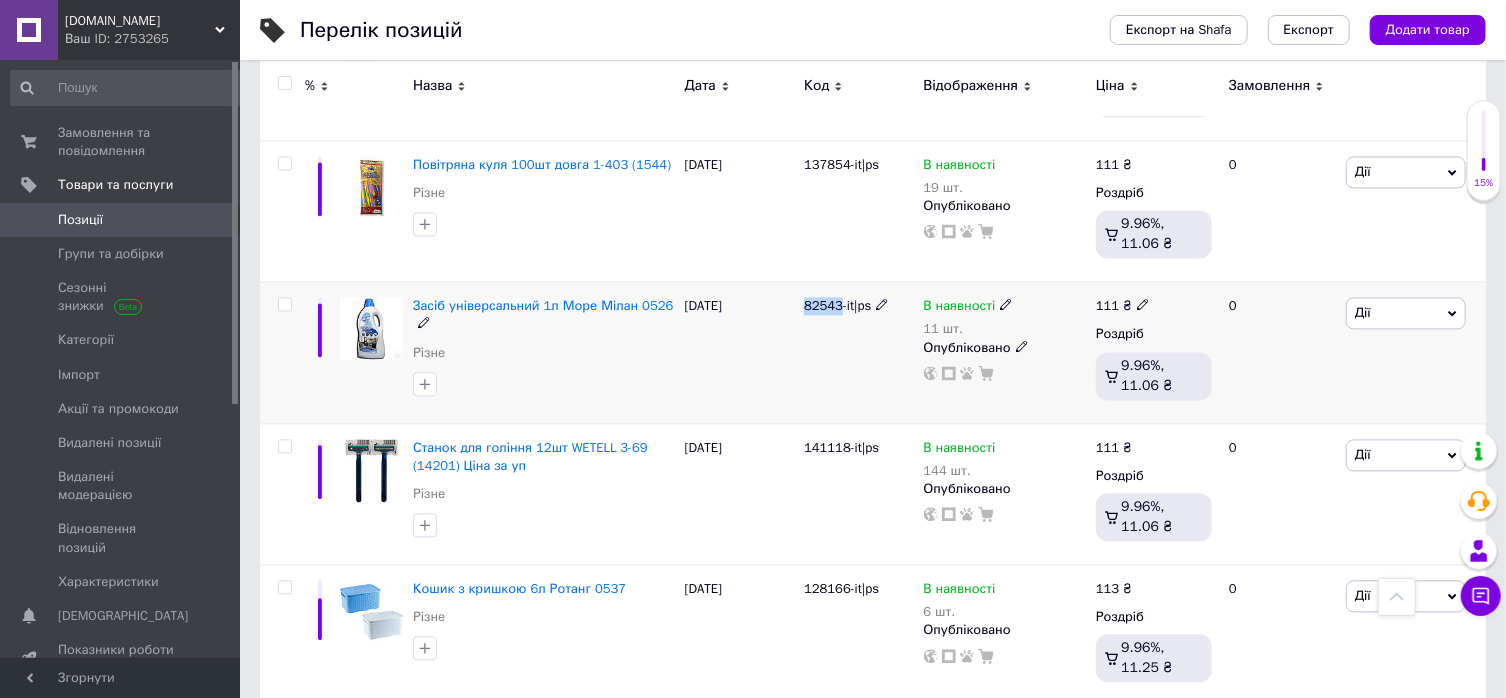 click on "82543-it|ps" at bounding box center [837, 305] 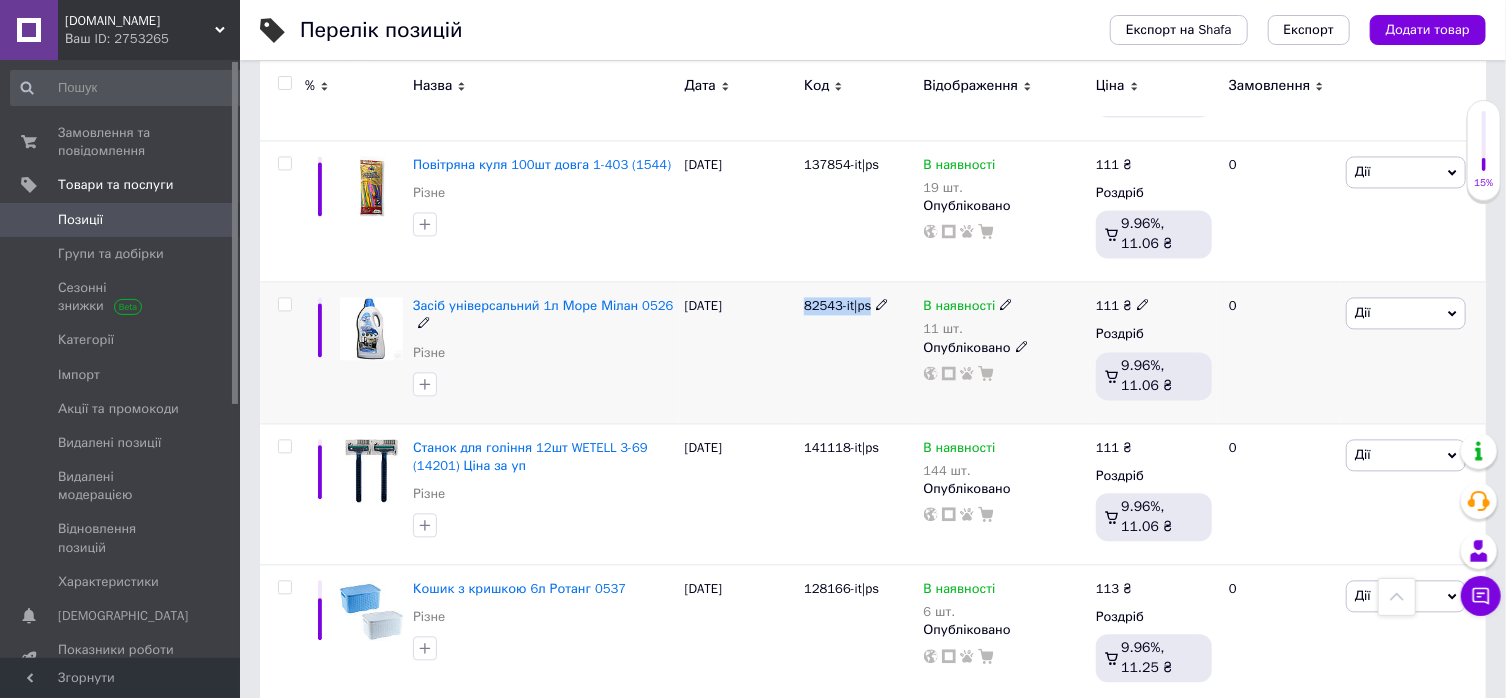 click on "82543-it|ps" at bounding box center [837, 305] 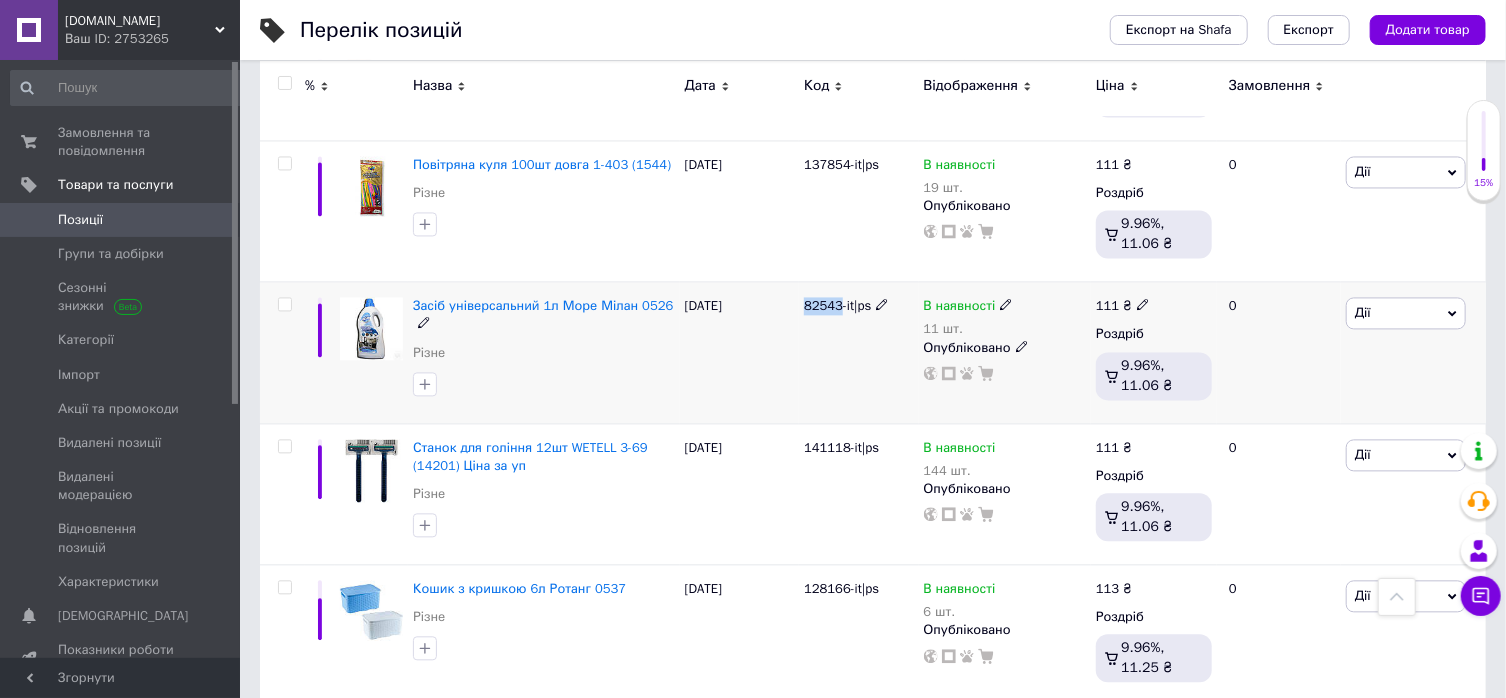 click on "82543-it|ps" at bounding box center [837, 305] 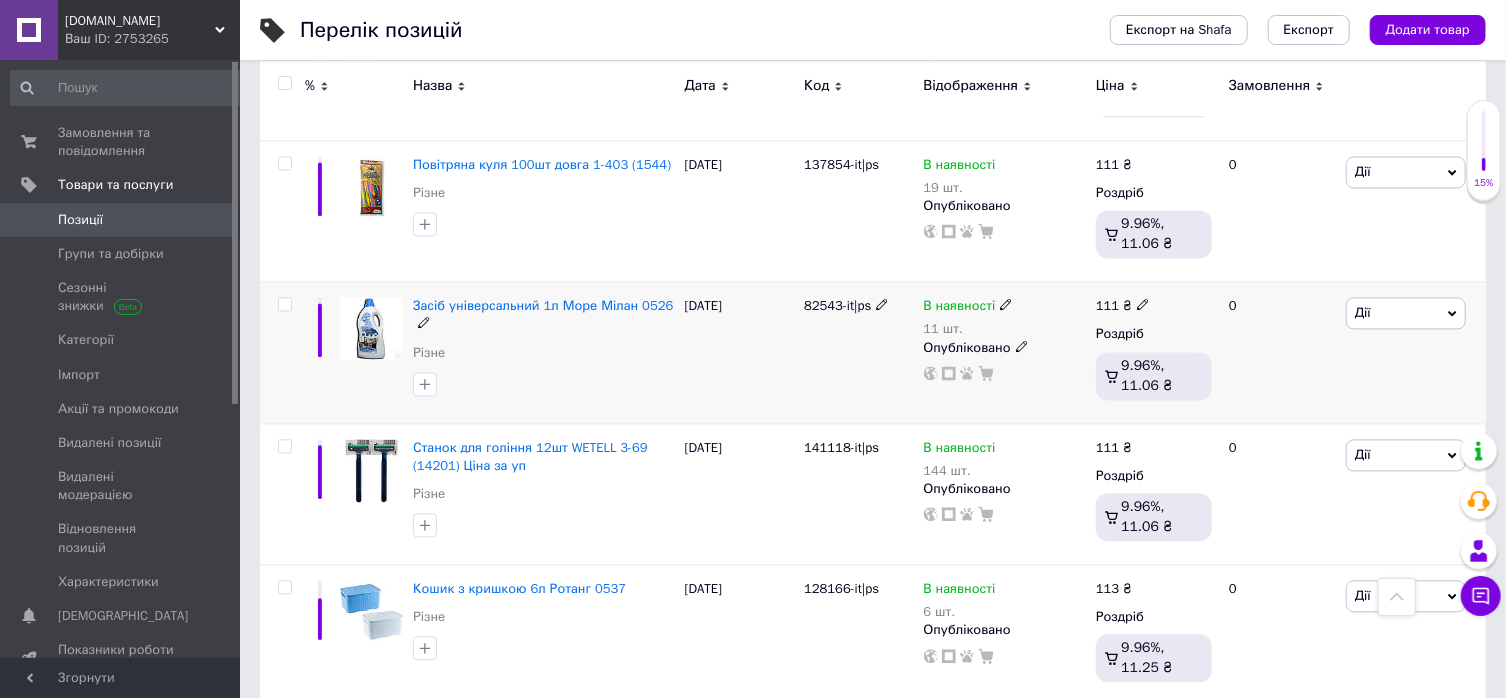 click 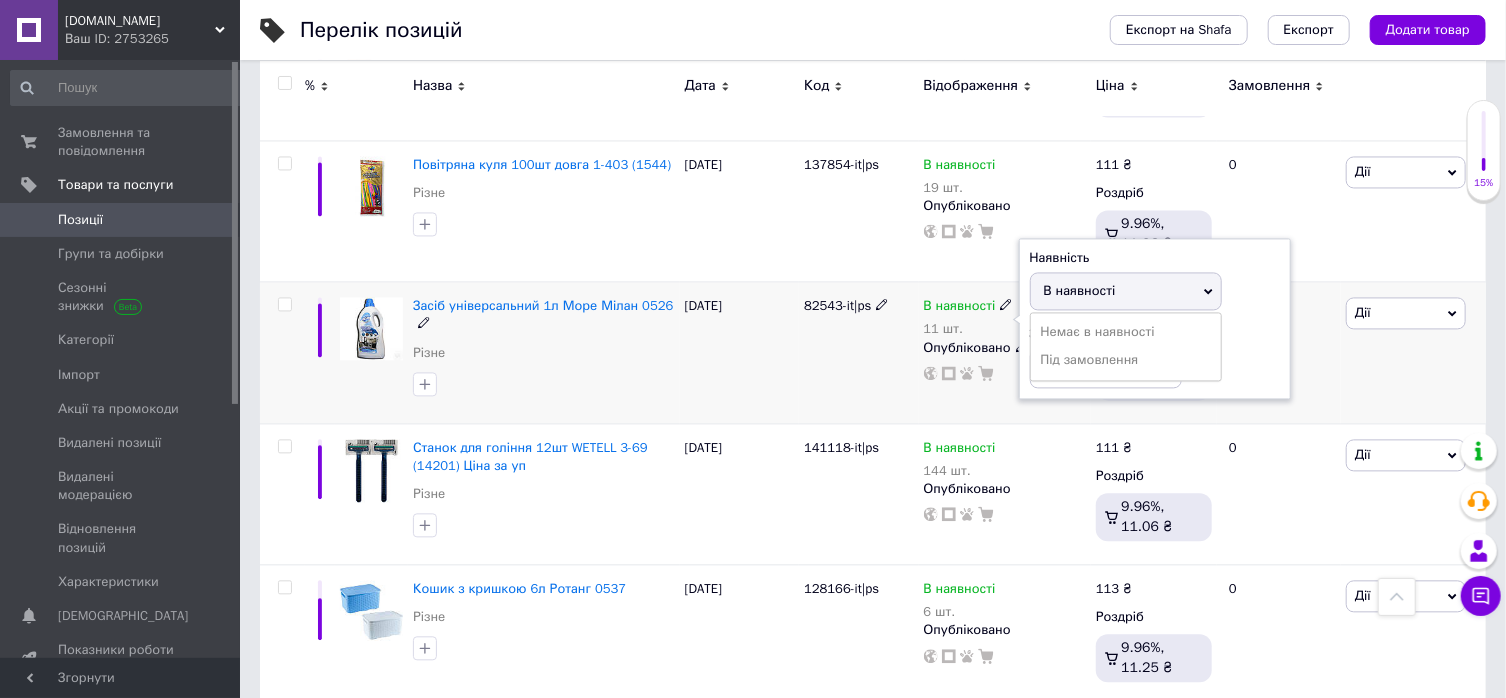 click on "В наявності" at bounding box center (1080, 290) 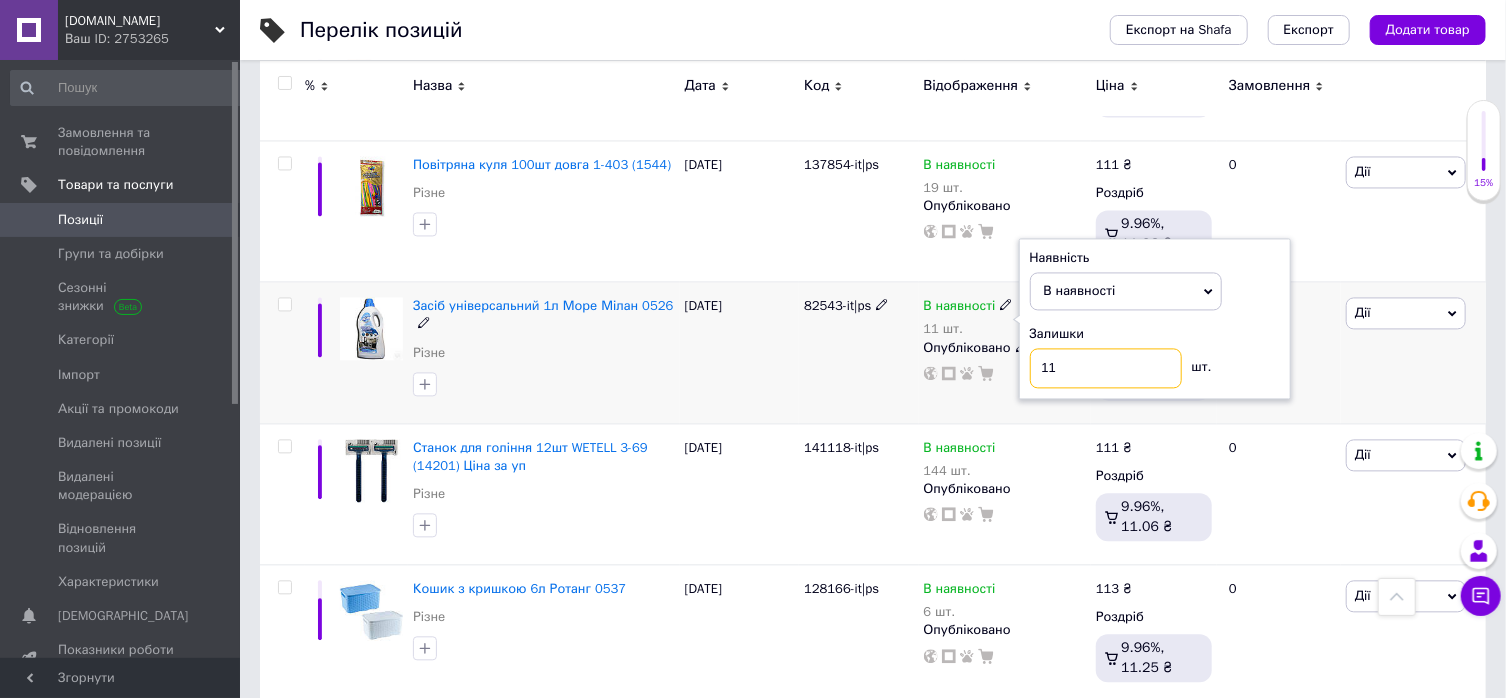 drag, startPoint x: 1066, startPoint y: 352, endPoint x: 992, endPoint y: 379, distance: 78.77182 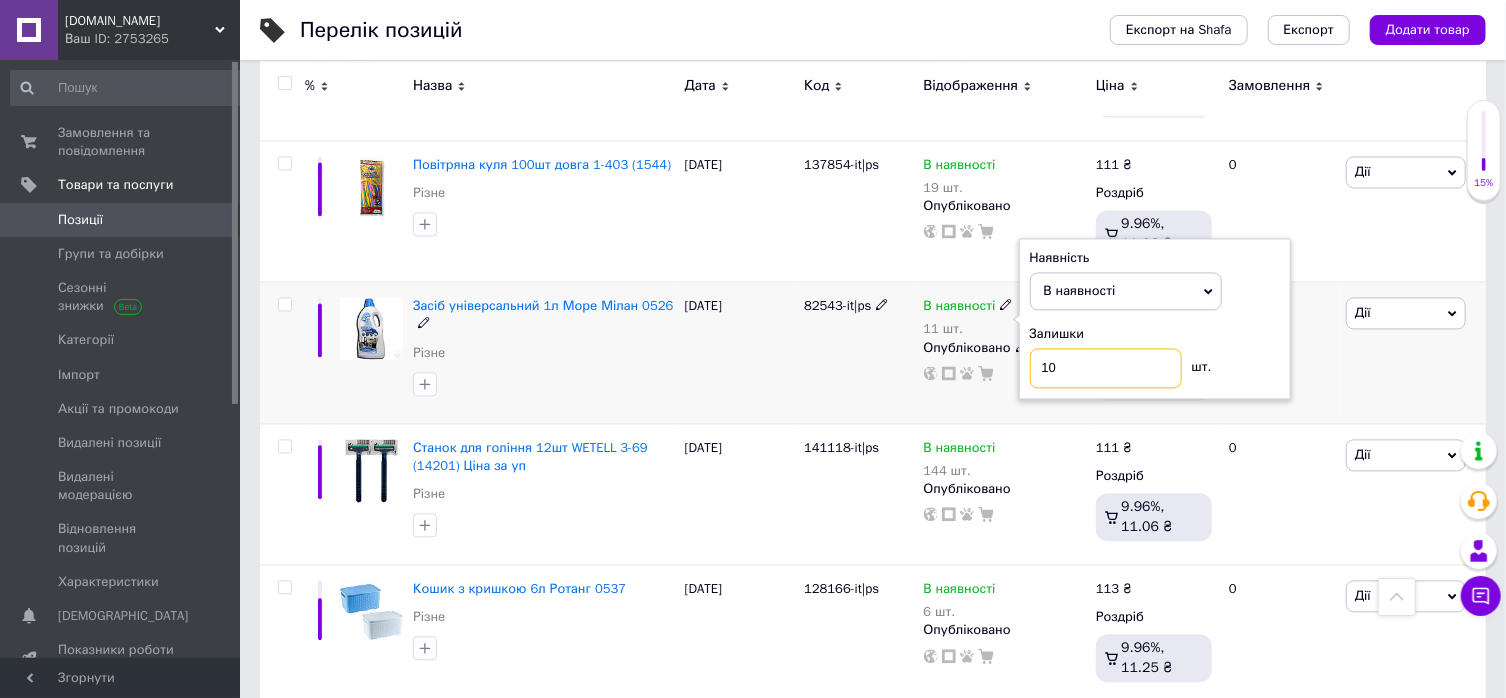 type on "10" 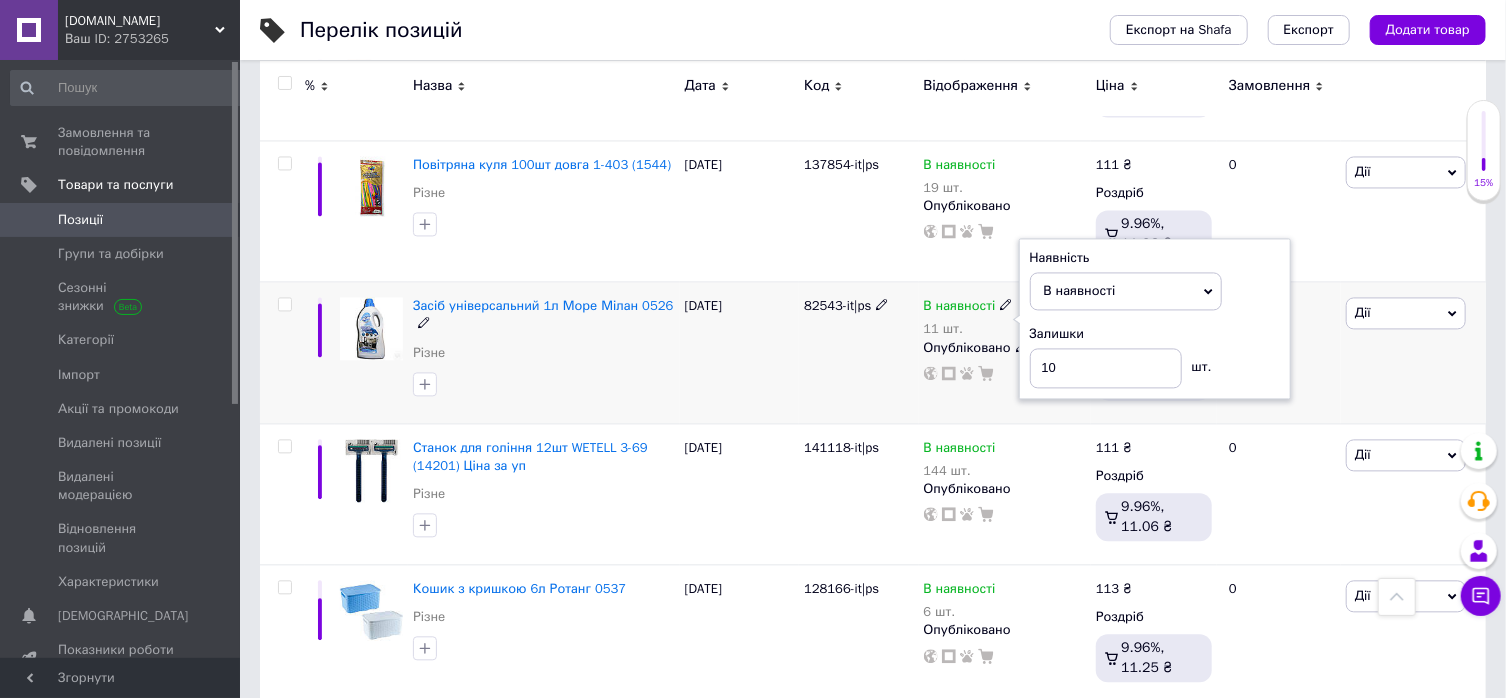 click on "[DATE]" at bounding box center [739, 352] 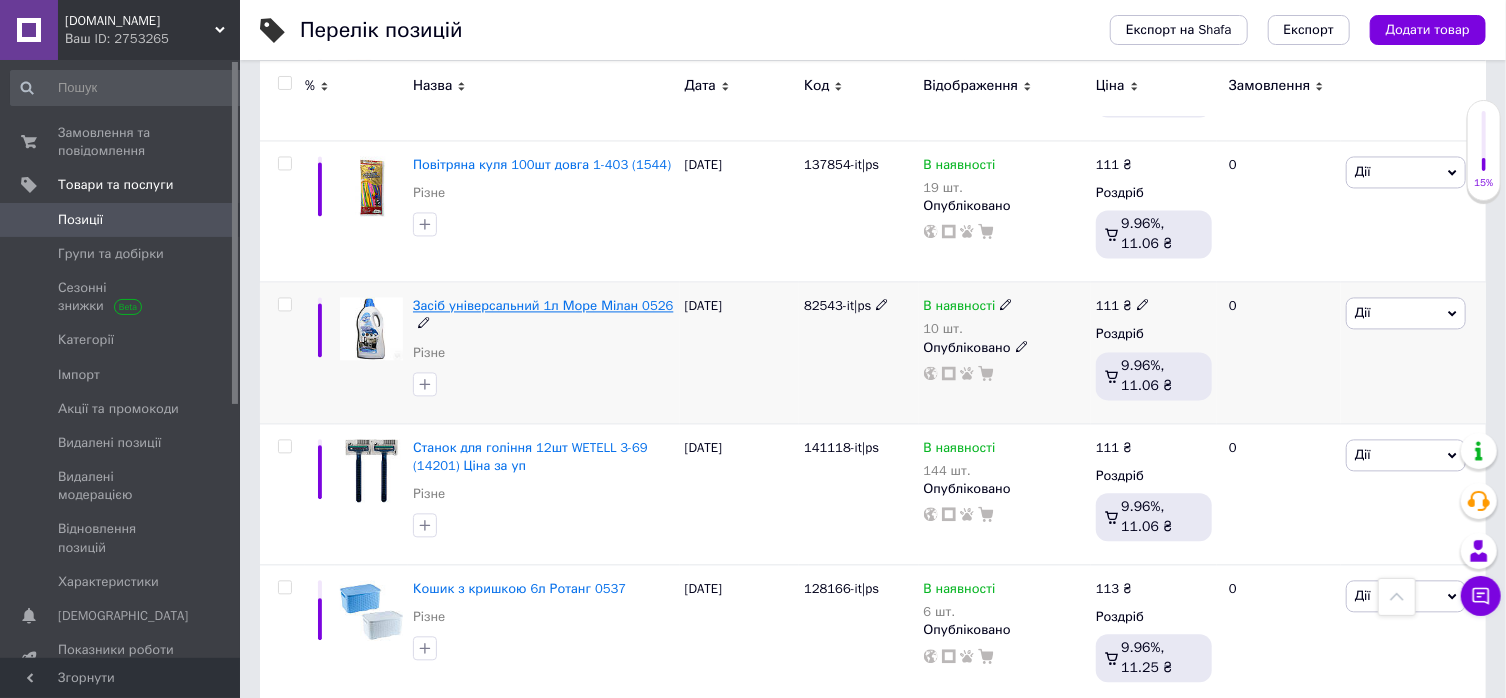click on "Засіб універсальний 1л Море Мілан 0526" at bounding box center (543, 305) 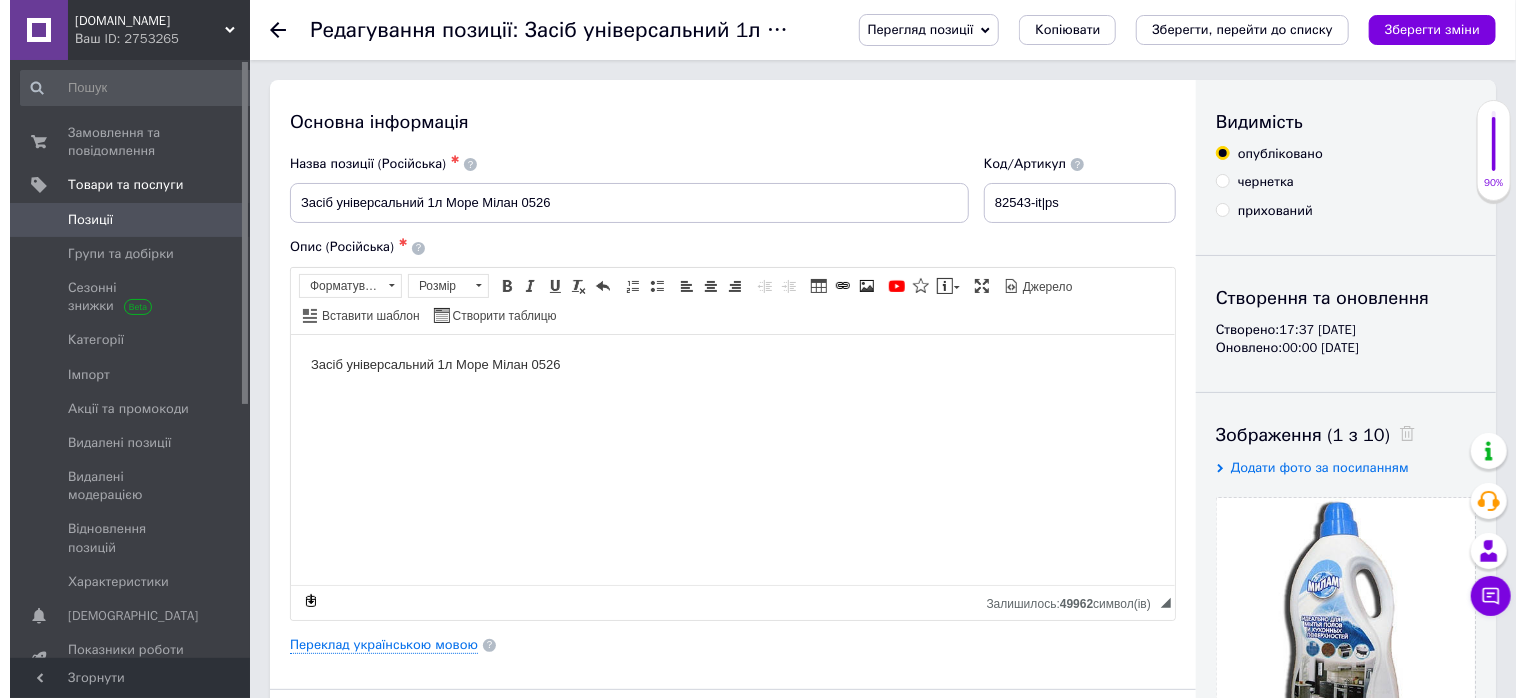 scroll, scrollTop: 0, scrollLeft: 0, axis: both 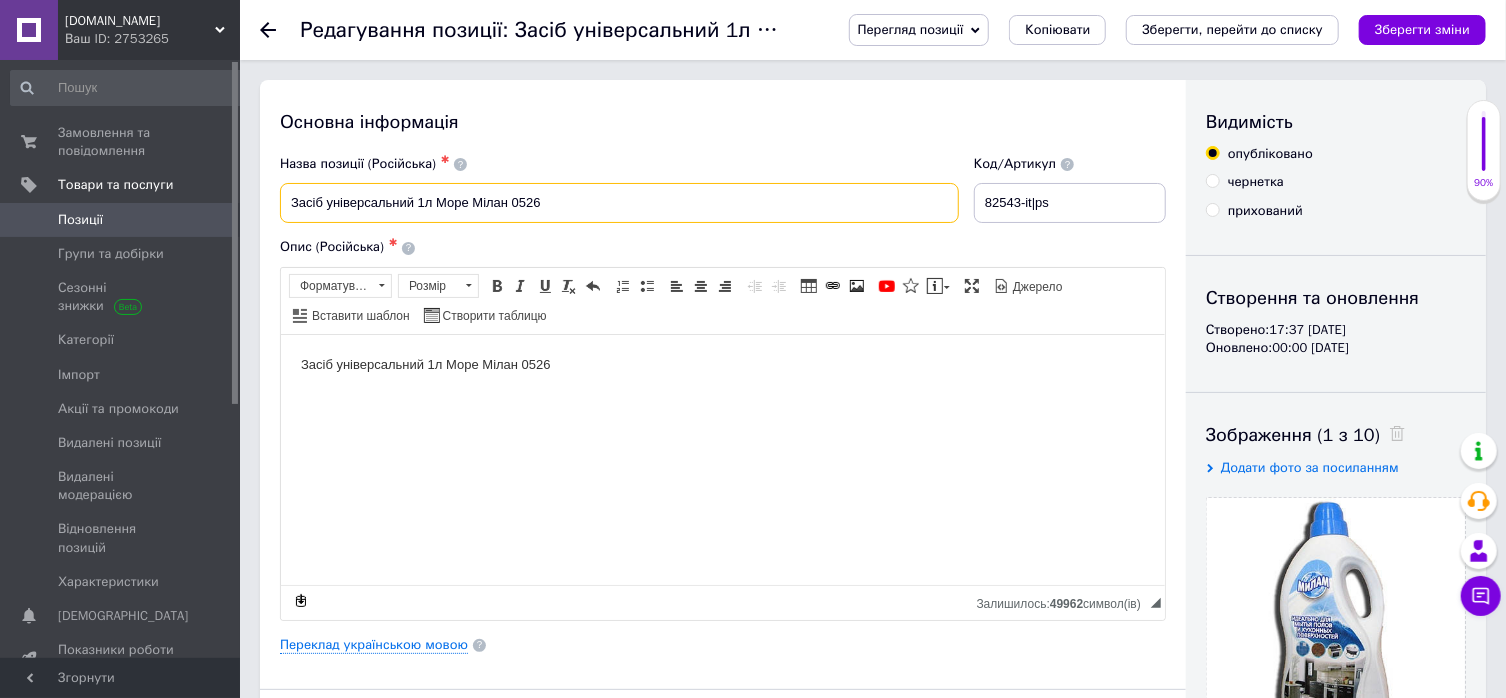 click on "Засіб універсальний 1л Море Мілан 0526" at bounding box center (619, 203) 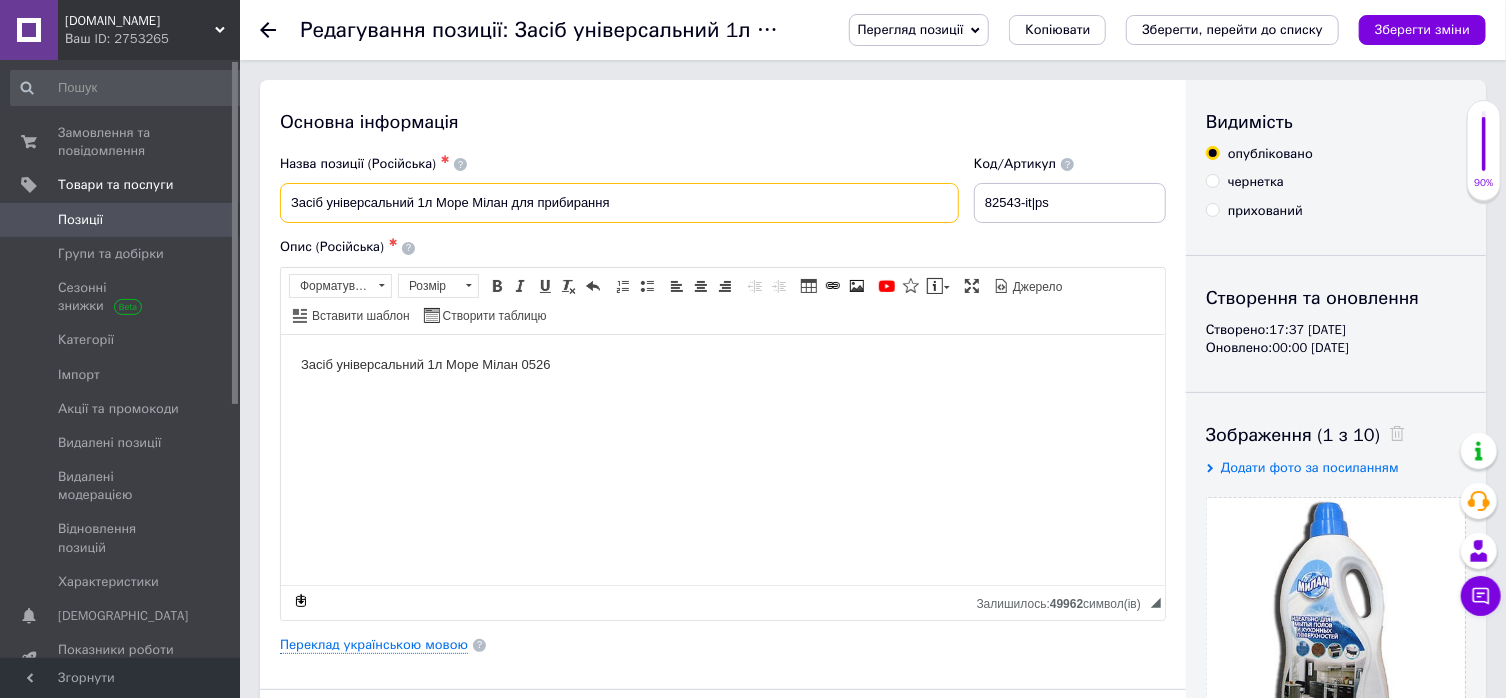 click on "Засіб універсальний 1л Море Мілан для прибирання" at bounding box center [619, 203] 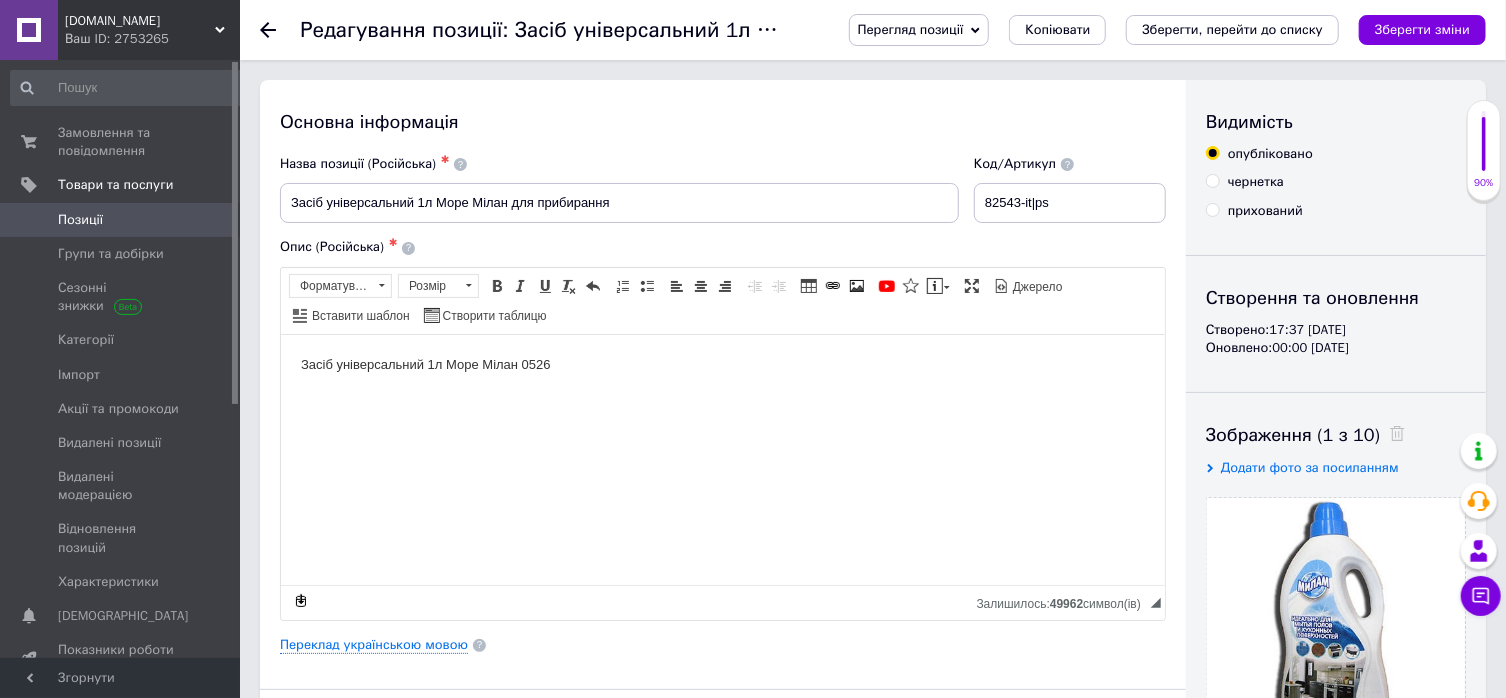 click on "Засіб універсальний 1л Море Мілан 0526" at bounding box center [722, 364] 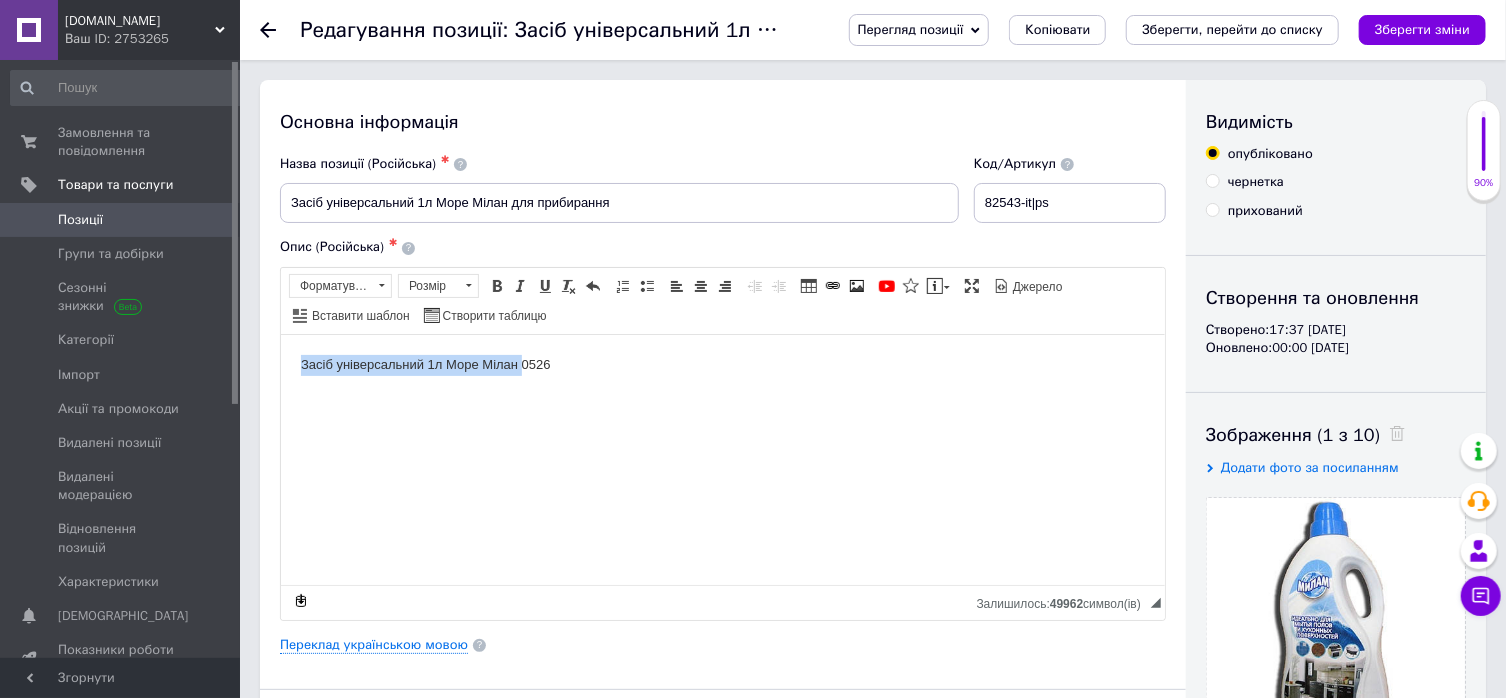 click on "Засіб універсальний 1л Море Мілан 0526" at bounding box center [722, 364] 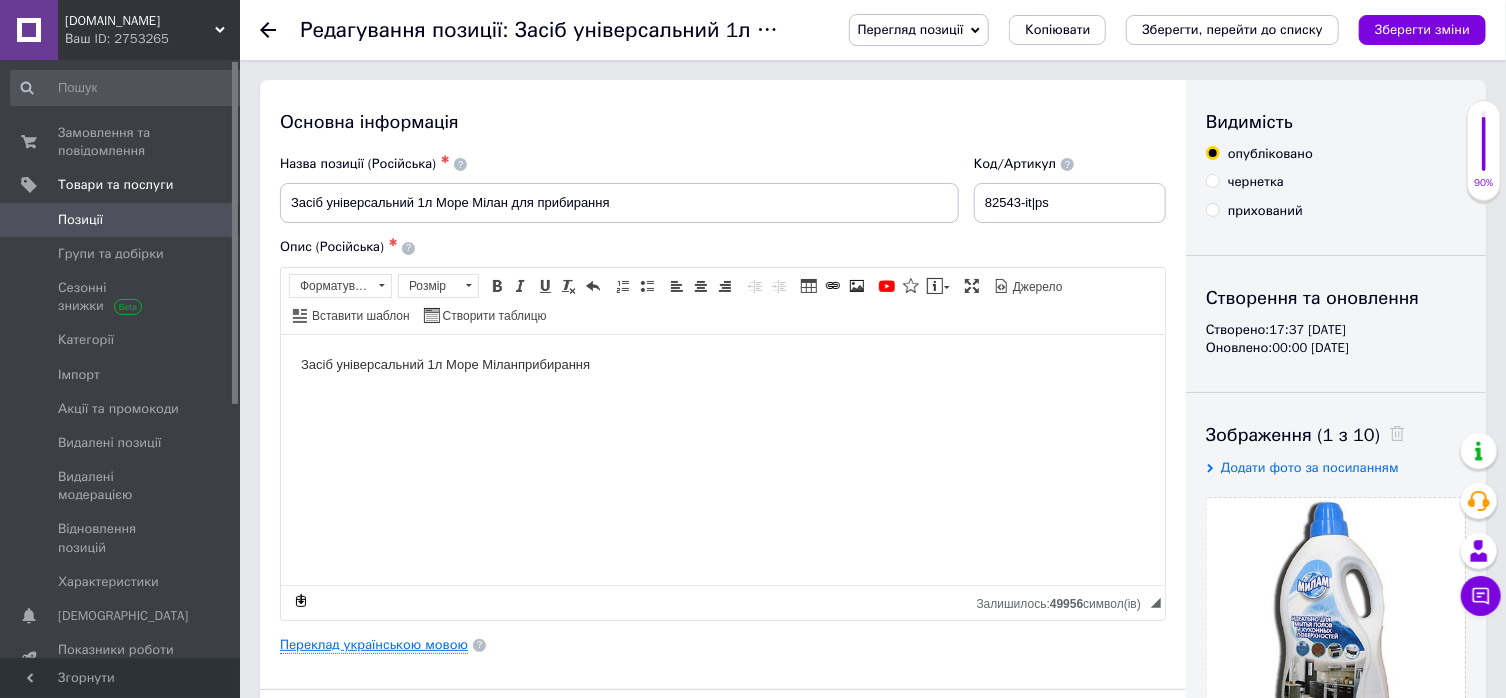 click on "Переклад українською мовою" at bounding box center [374, 645] 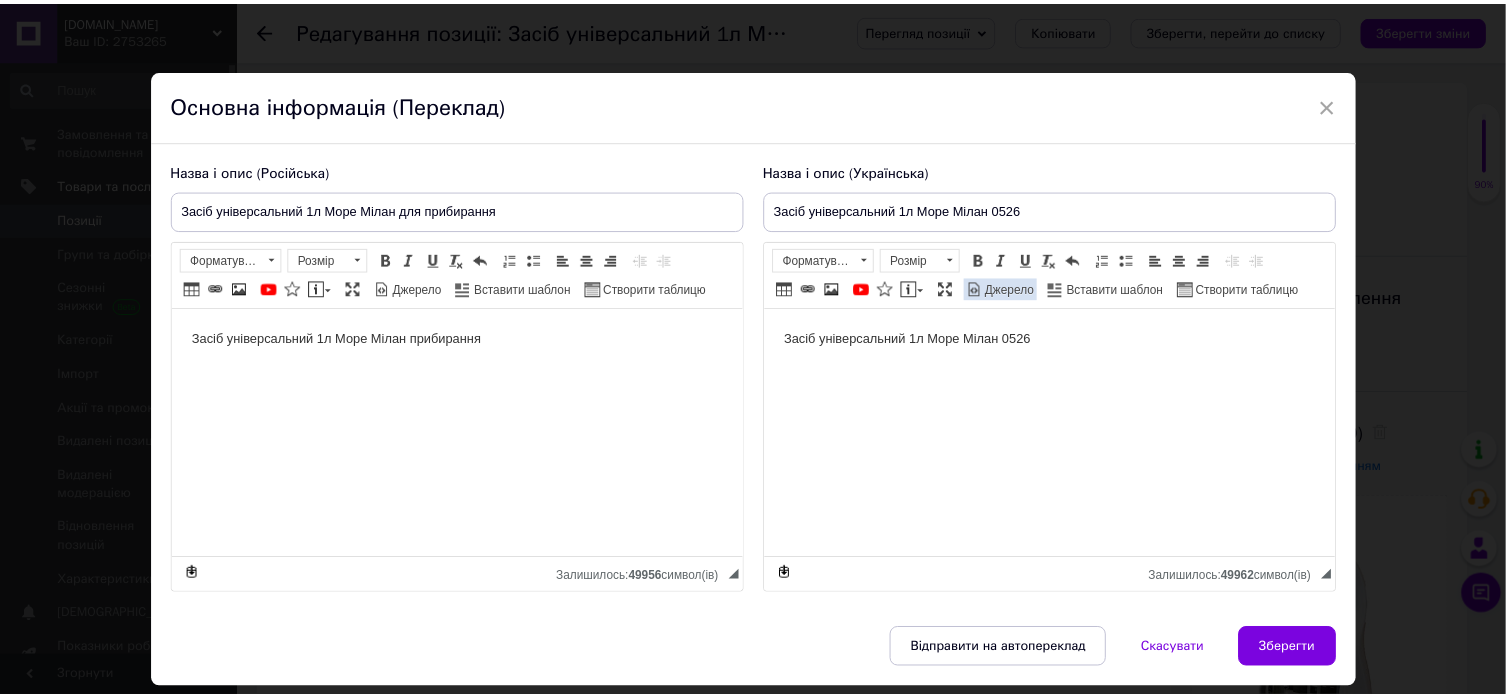 scroll, scrollTop: 0, scrollLeft: 0, axis: both 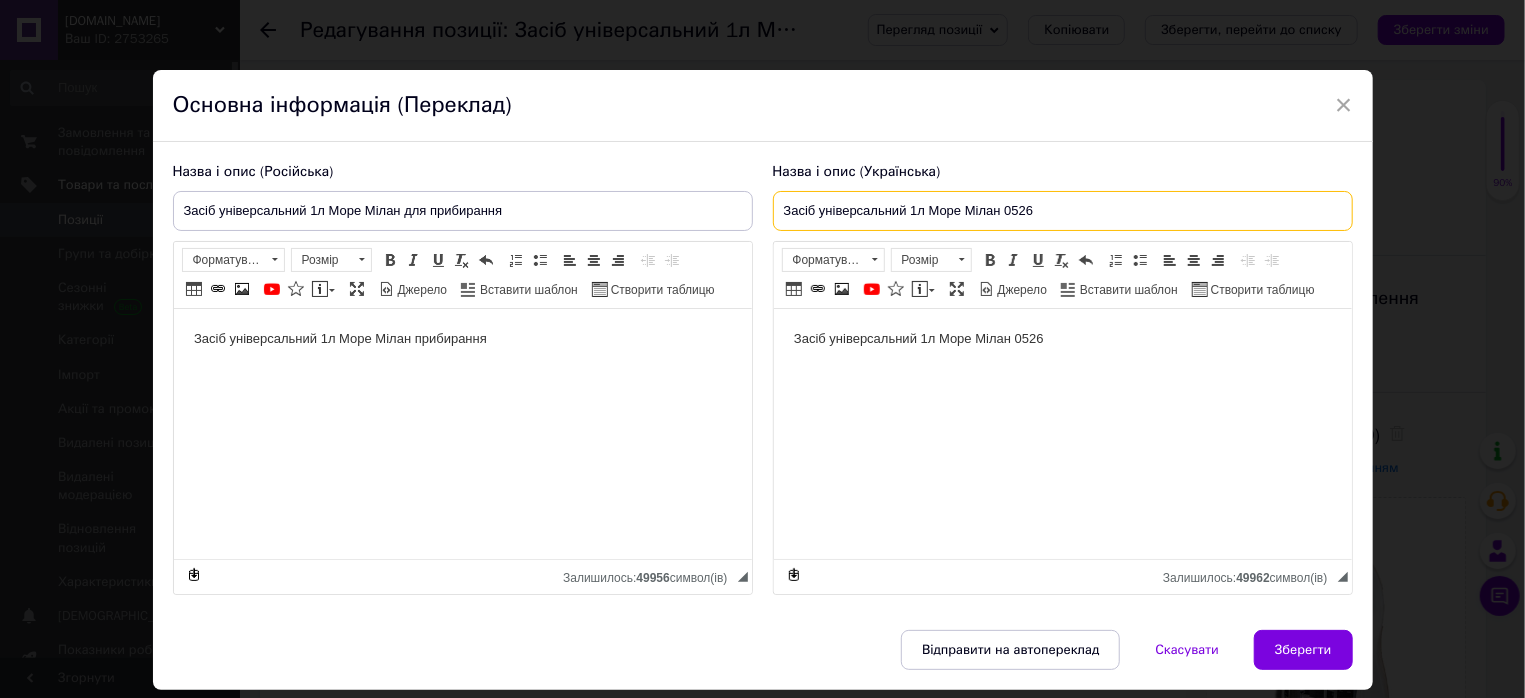click on "Засіб універсальний 1л Море Мілан 0526" at bounding box center (1063, 211) 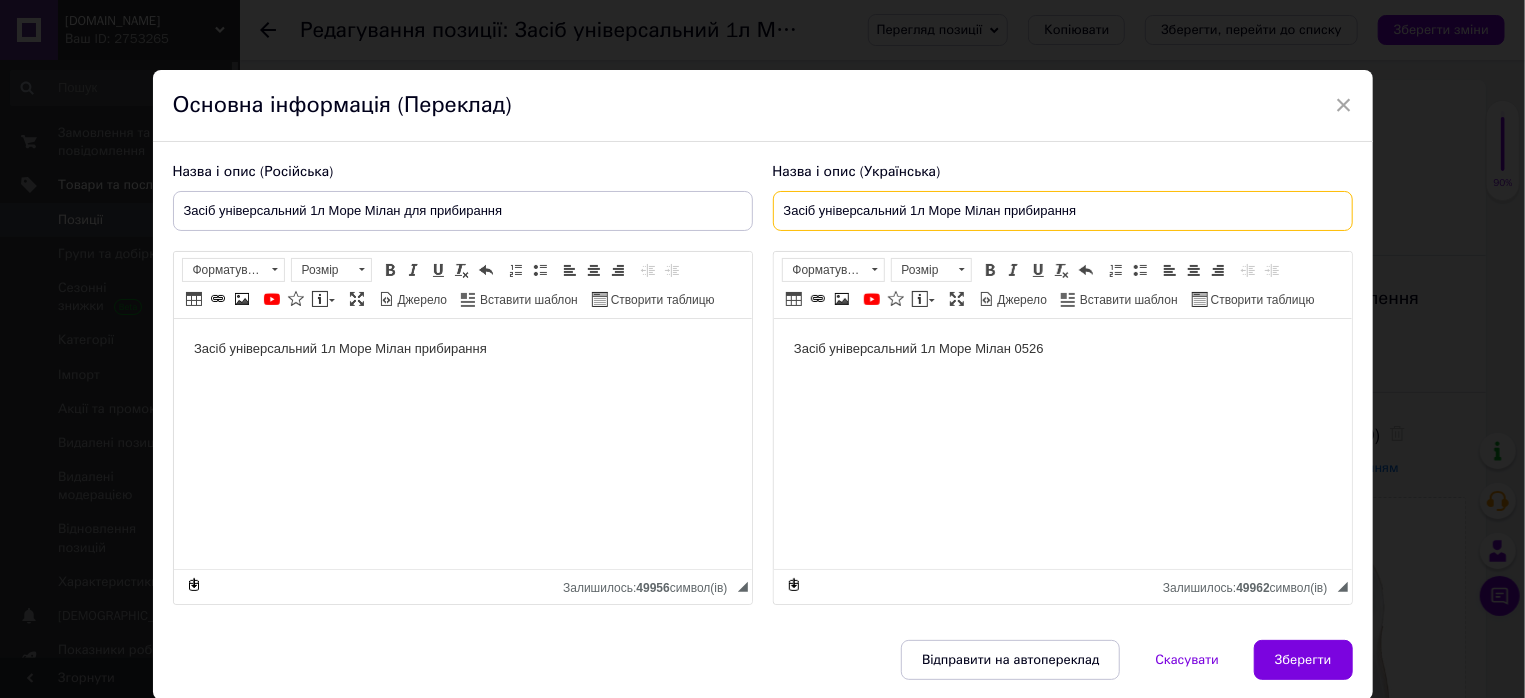 type on "Засіб універсальний 1л Море Мілан прибирання" 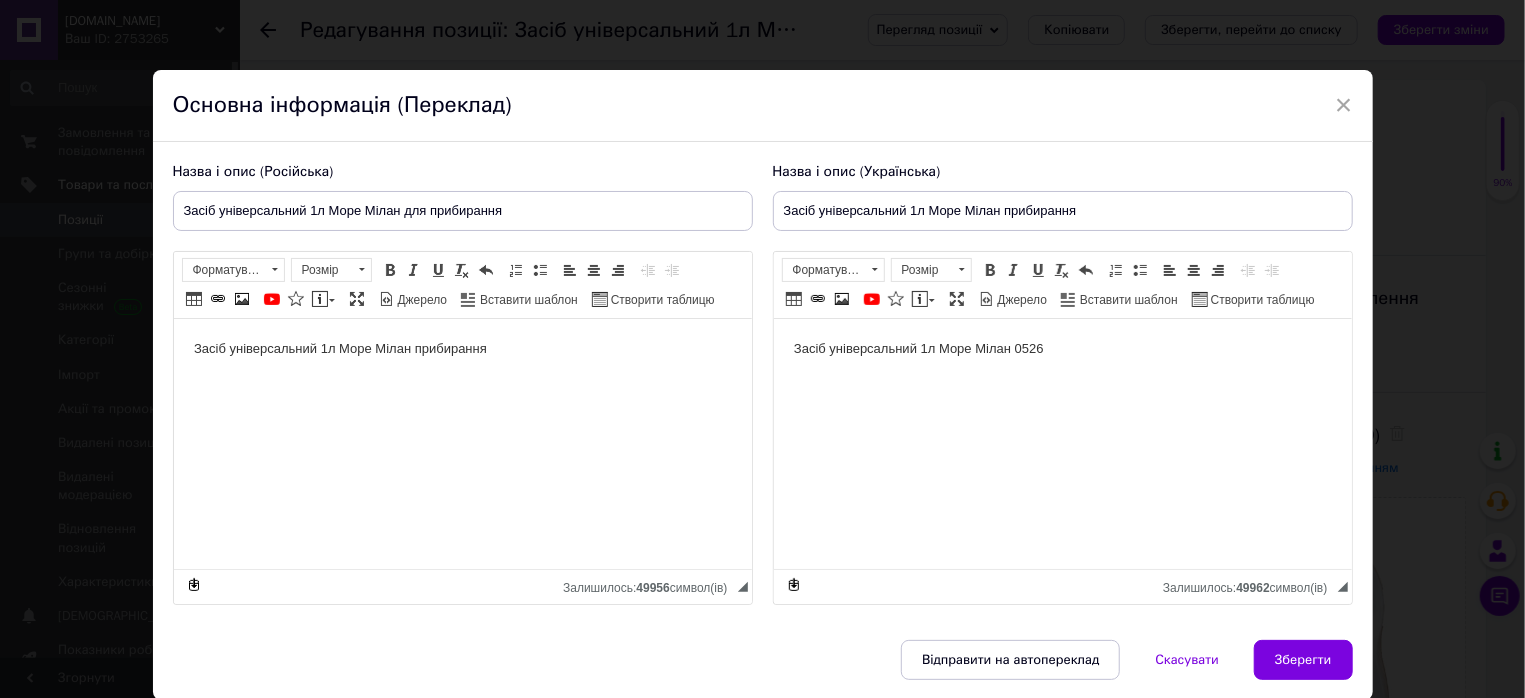 click on "Засіб універсальний 1л Море Мілан 0526" at bounding box center [1062, 349] 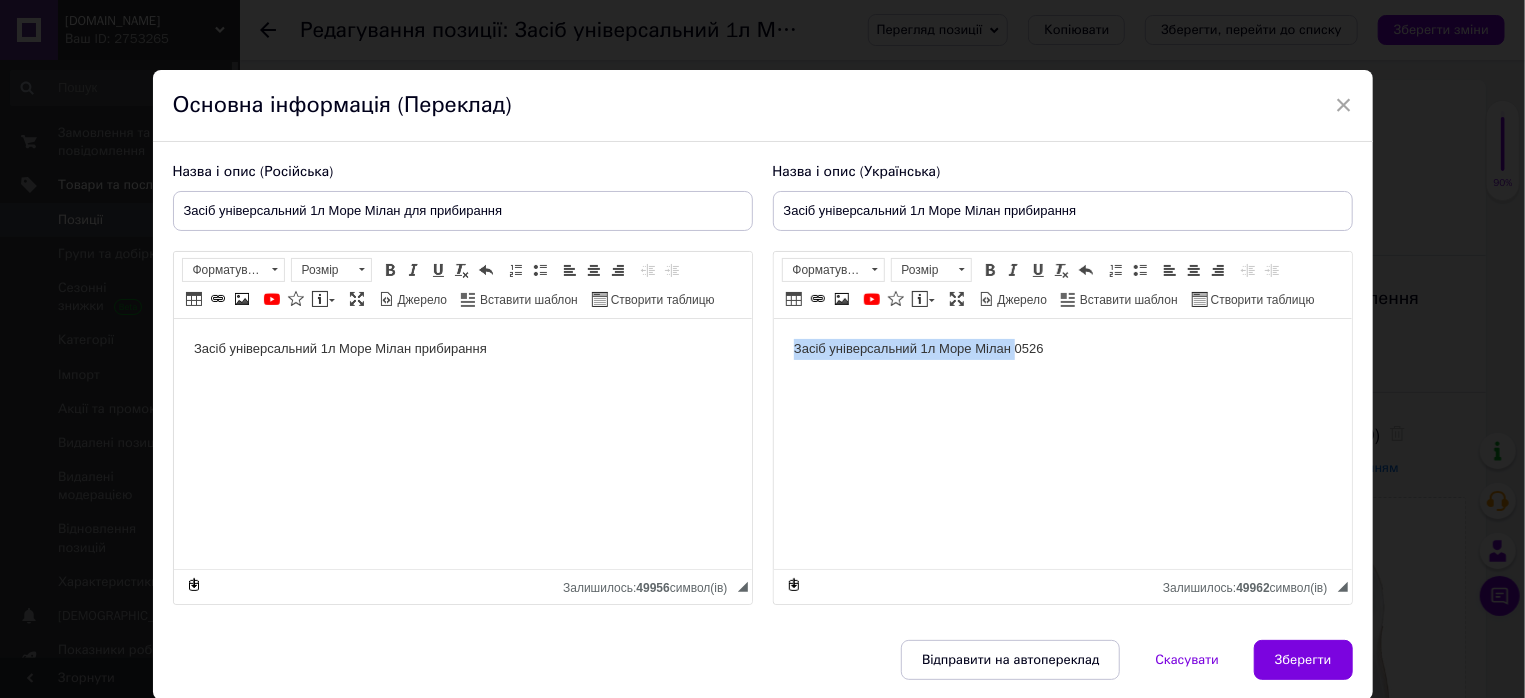 click on "Засіб універсальний 1л Море Мілан 0526" at bounding box center (1062, 349) 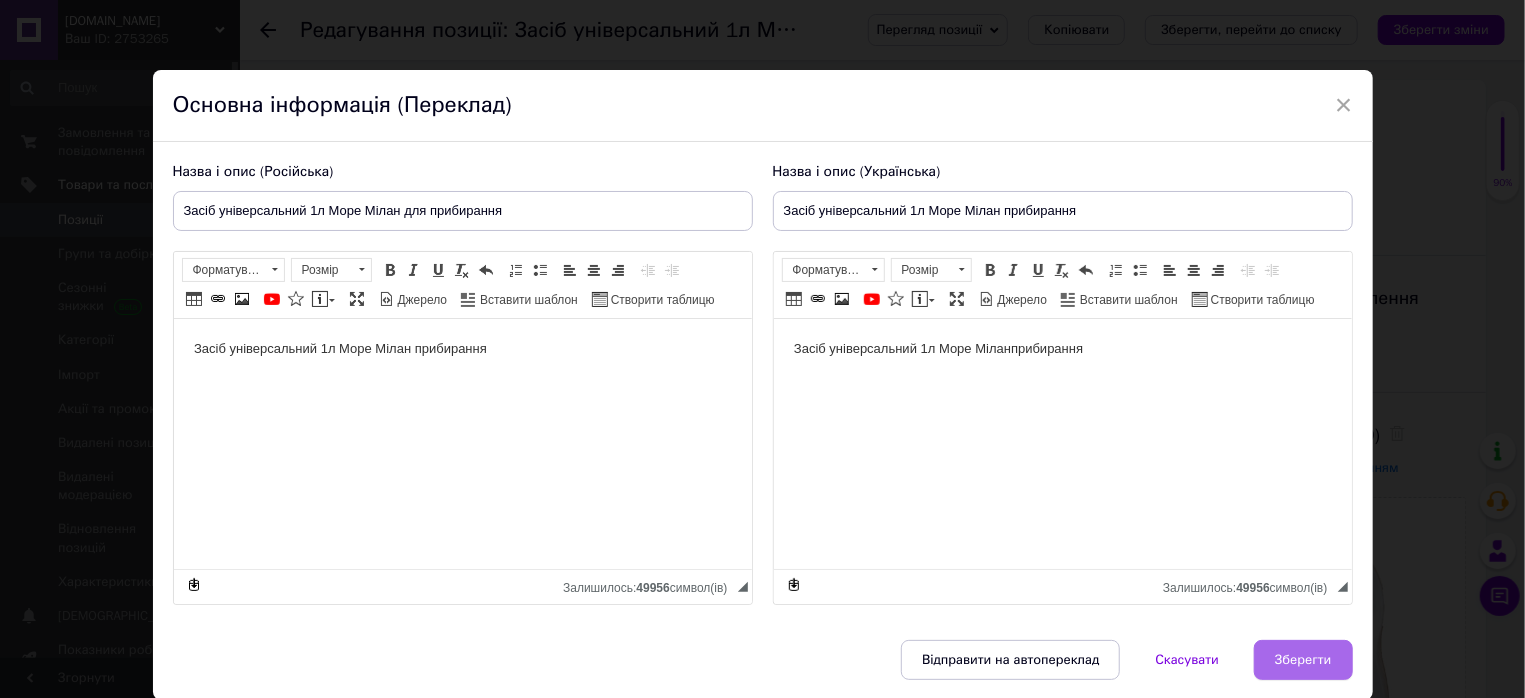 click on "Зберегти" at bounding box center (1303, 660) 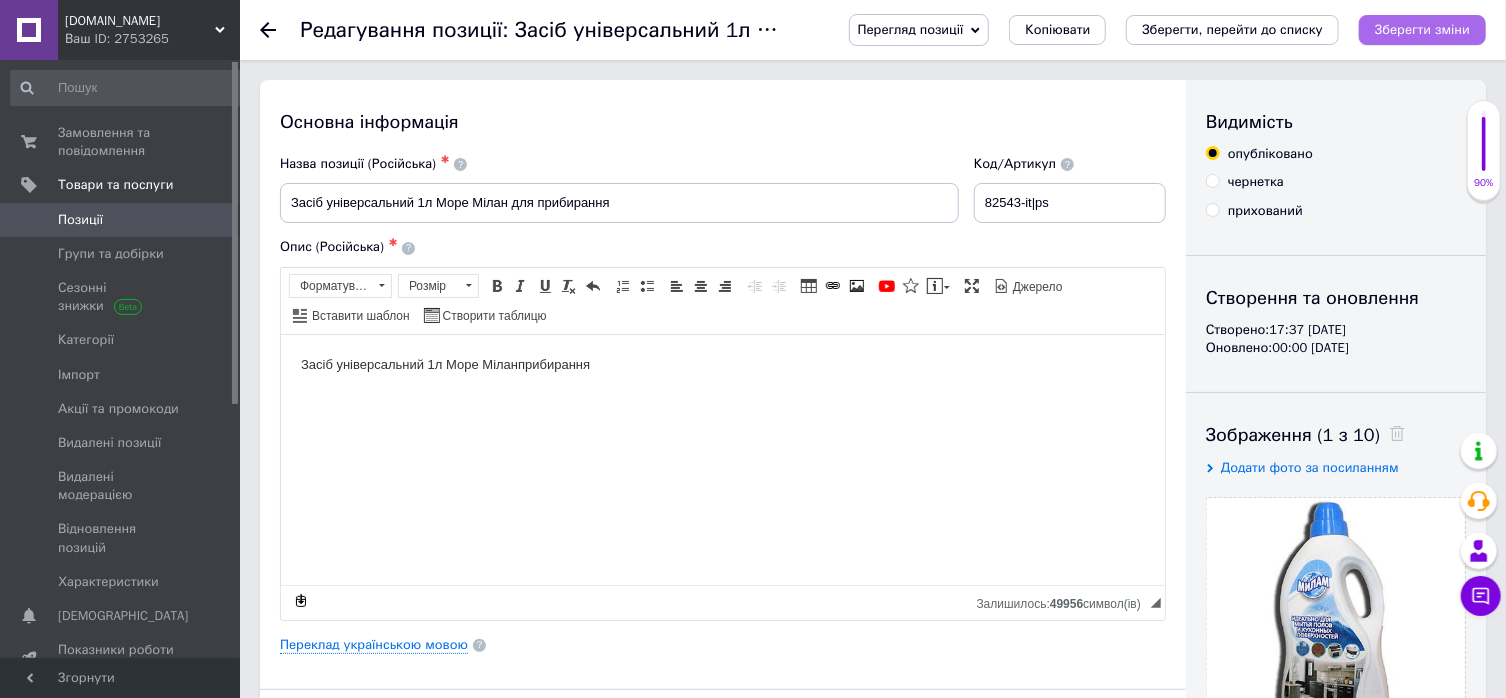 drag, startPoint x: 1424, startPoint y: 9, endPoint x: 1425, endPoint y: 25, distance: 16.03122 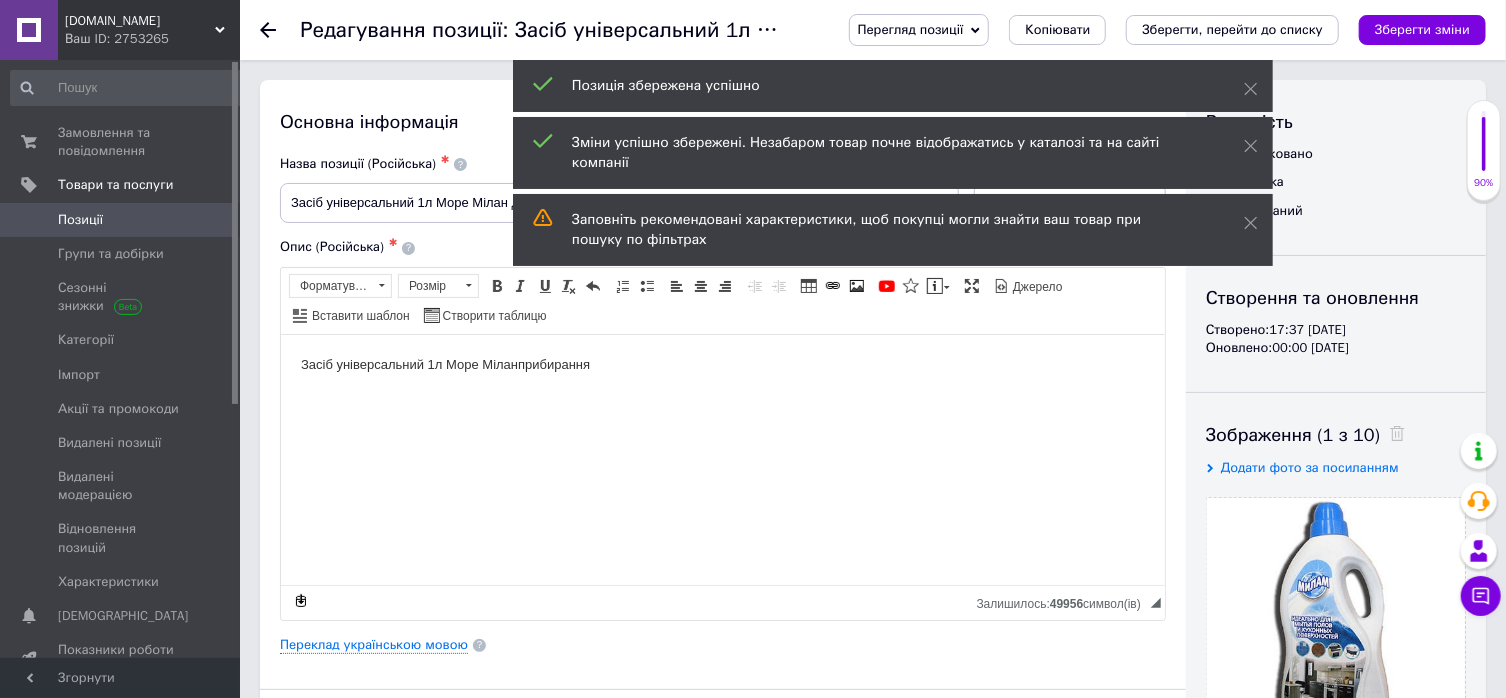 click on "Позиції" at bounding box center (121, 220) 